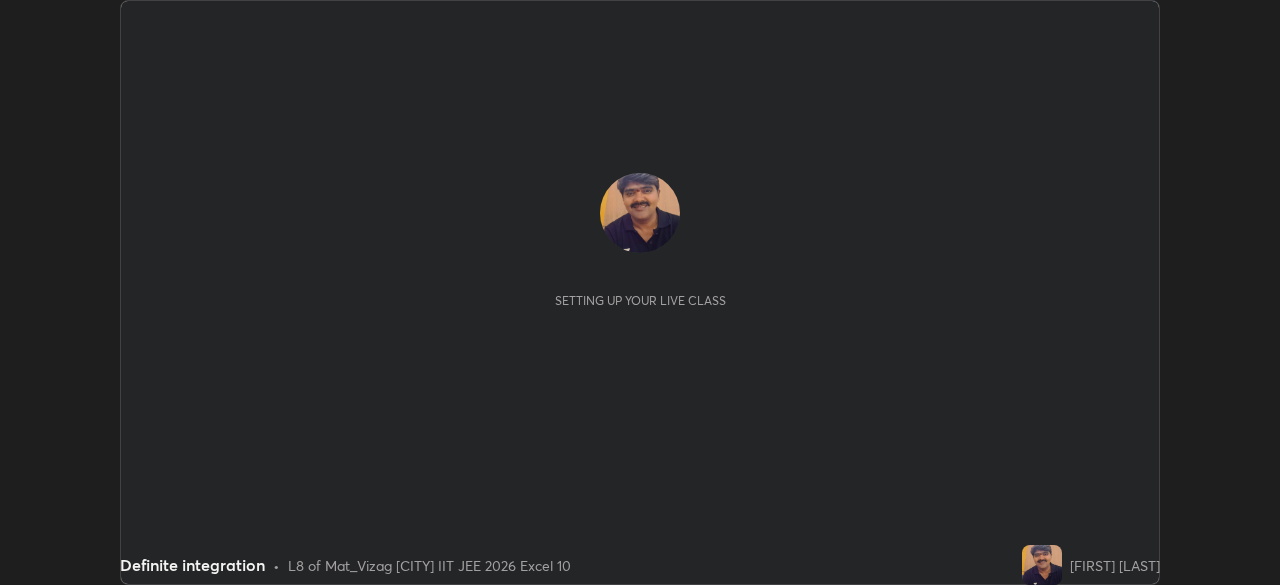scroll, scrollTop: 0, scrollLeft: 0, axis: both 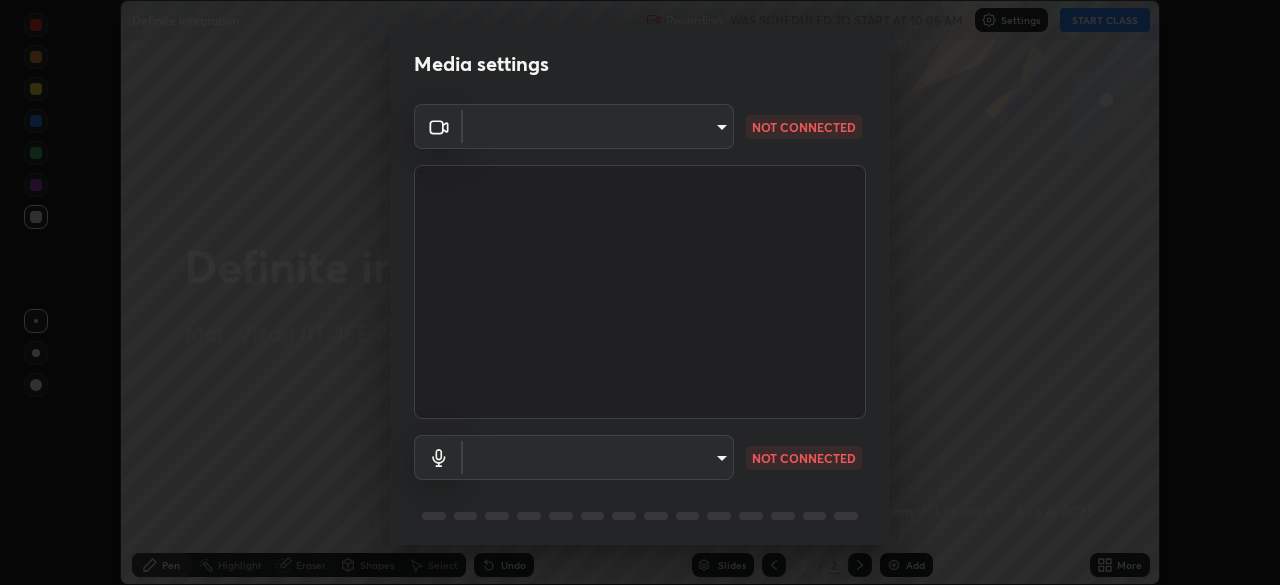 type on "f7d88b7f490f9ec95635f5d3efc957bb9f6aac68f78fe440e6c1e4bcfa0d052b" 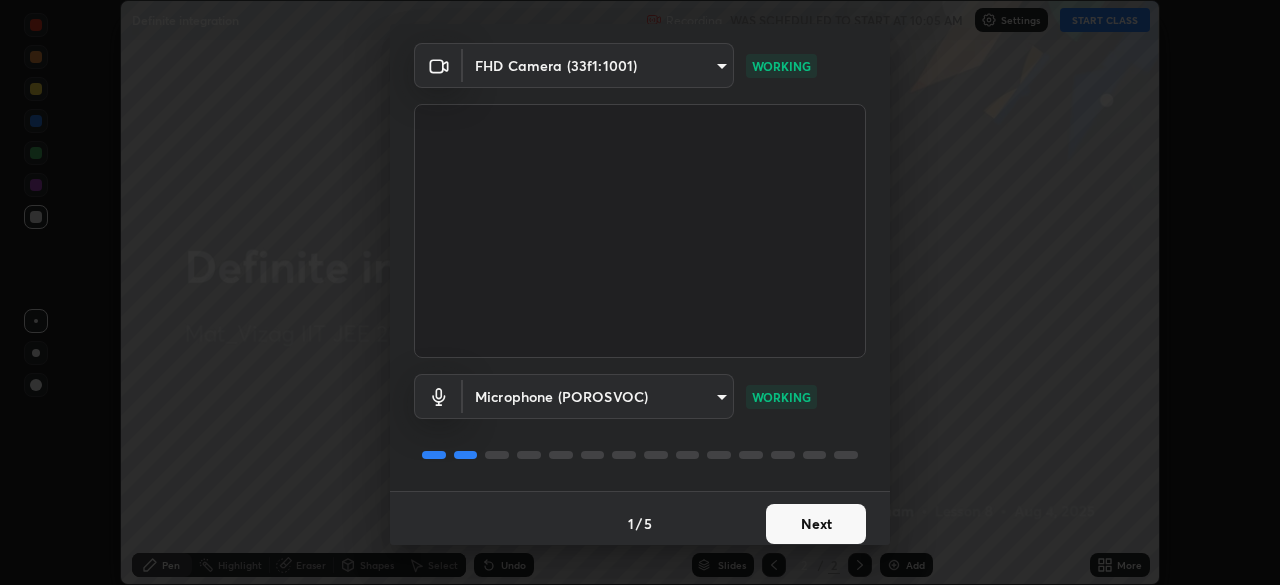 scroll, scrollTop: 71, scrollLeft: 0, axis: vertical 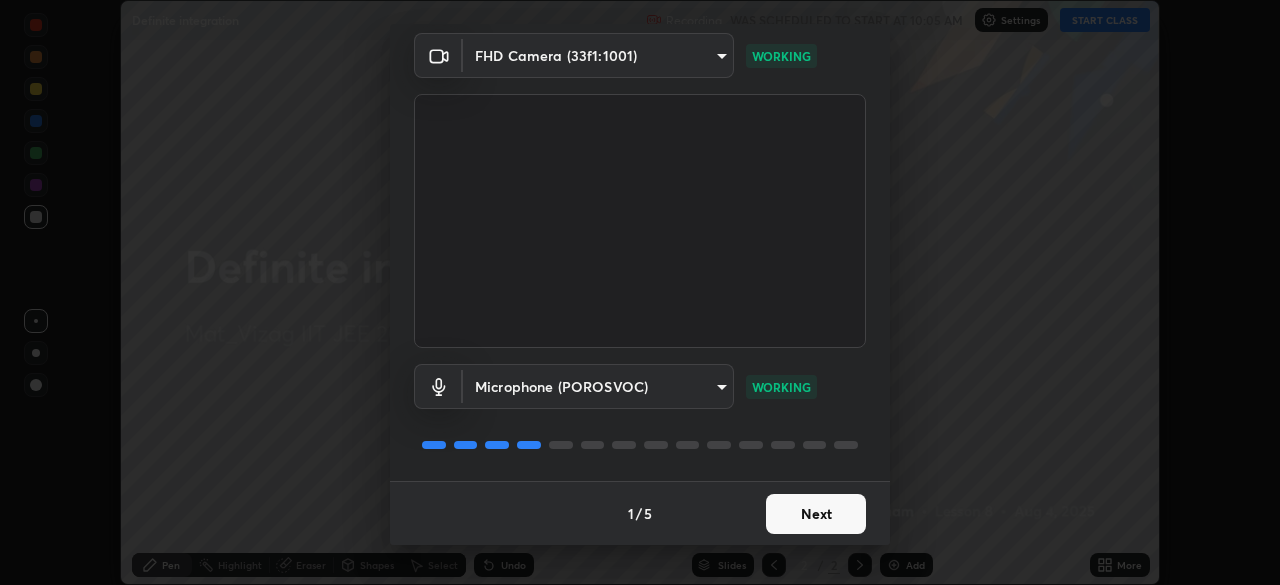 click on "Next" at bounding box center (816, 514) 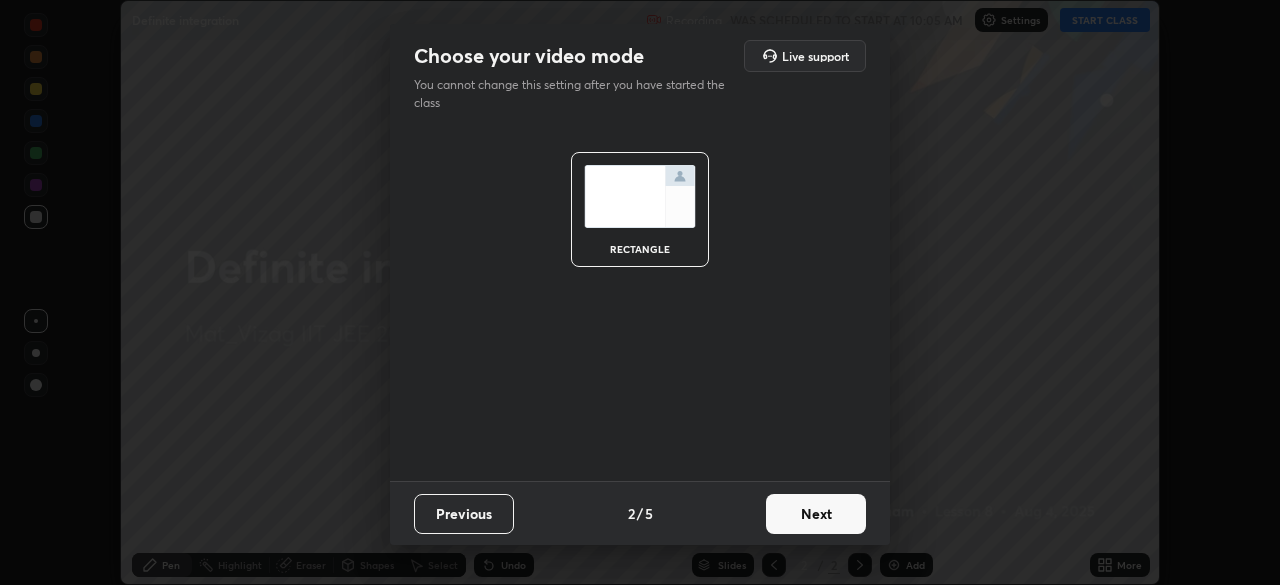 click on "Next" at bounding box center [816, 514] 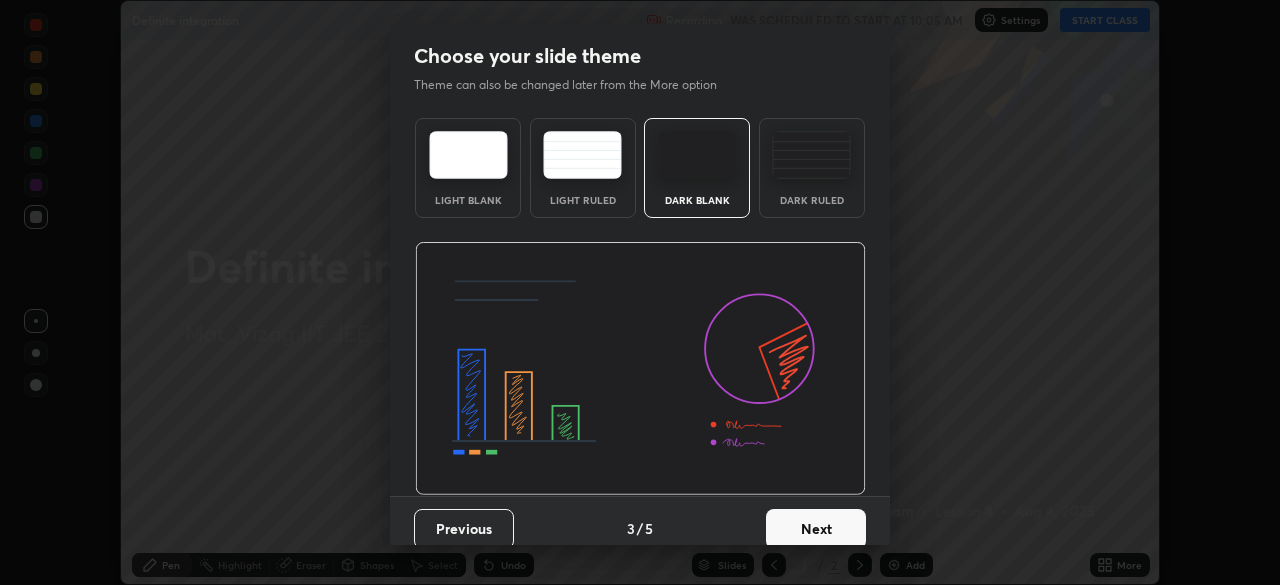 click on "Next" at bounding box center [816, 529] 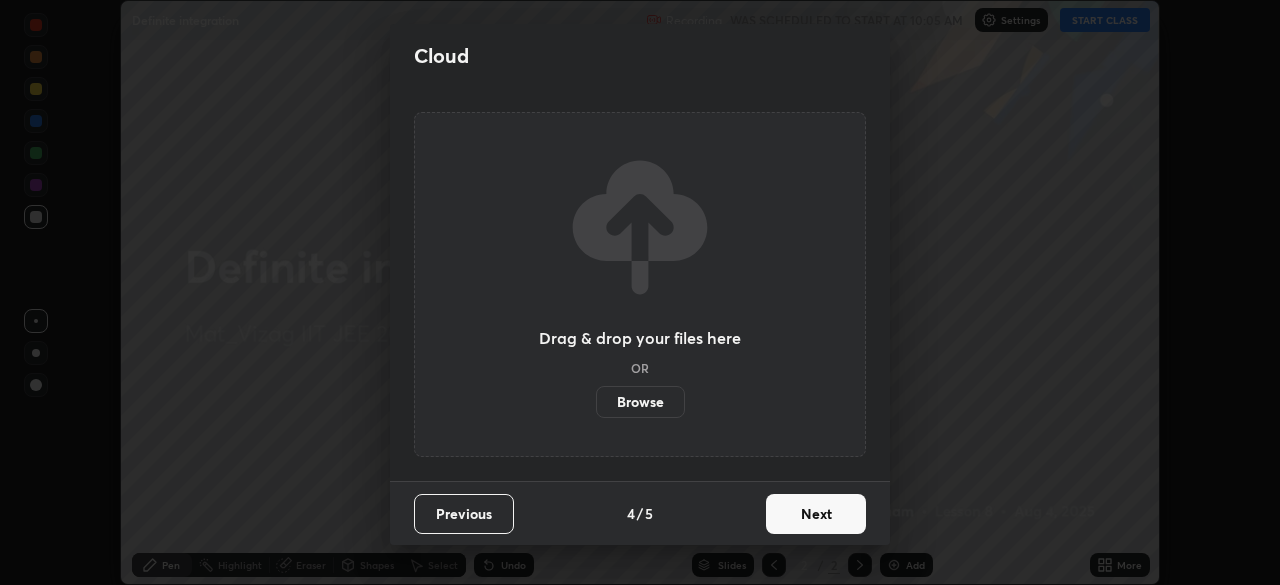 click on "Next" at bounding box center (816, 514) 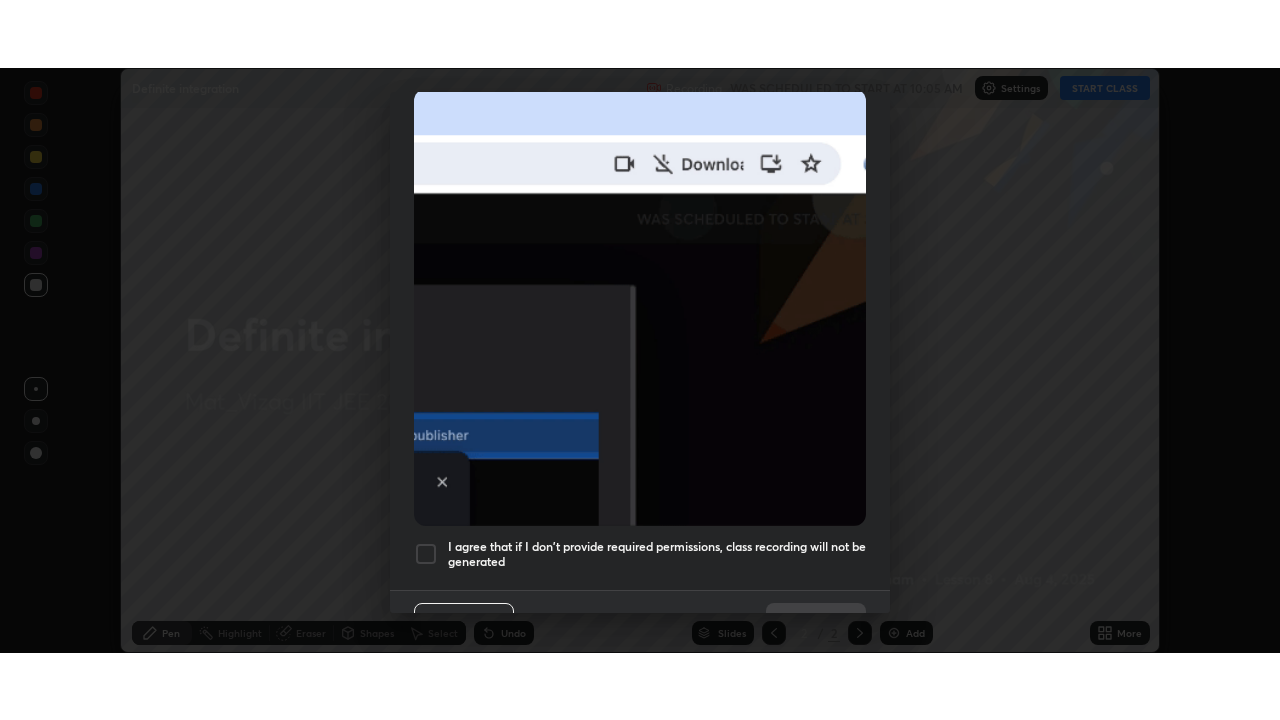 scroll, scrollTop: 470, scrollLeft: 0, axis: vertical 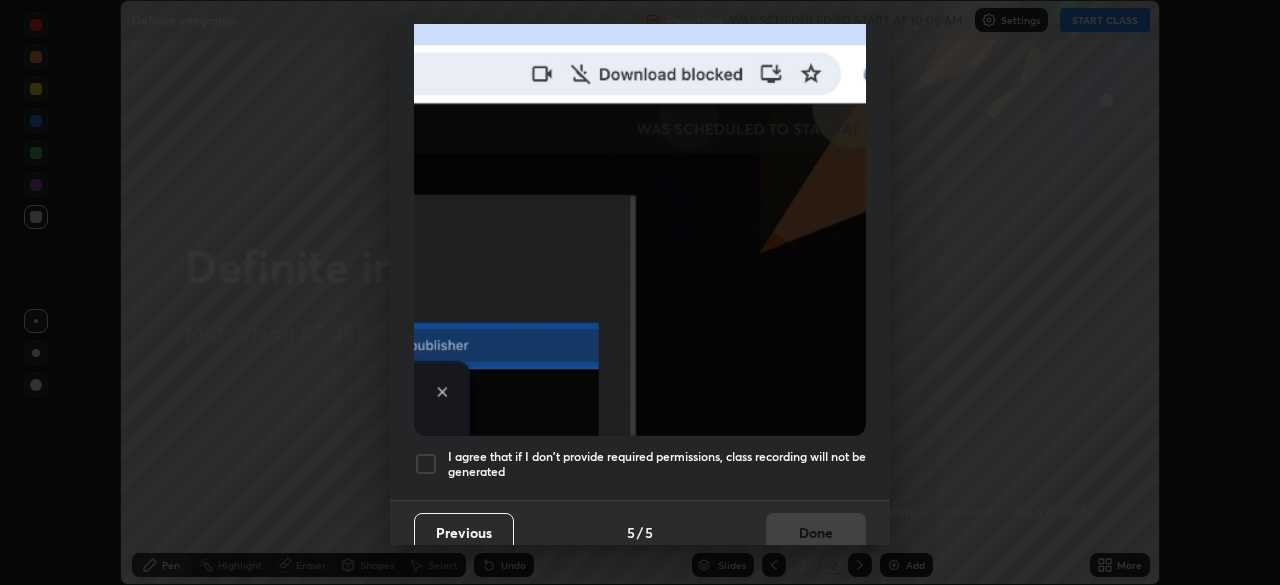 click at bounding box center [426, 464] 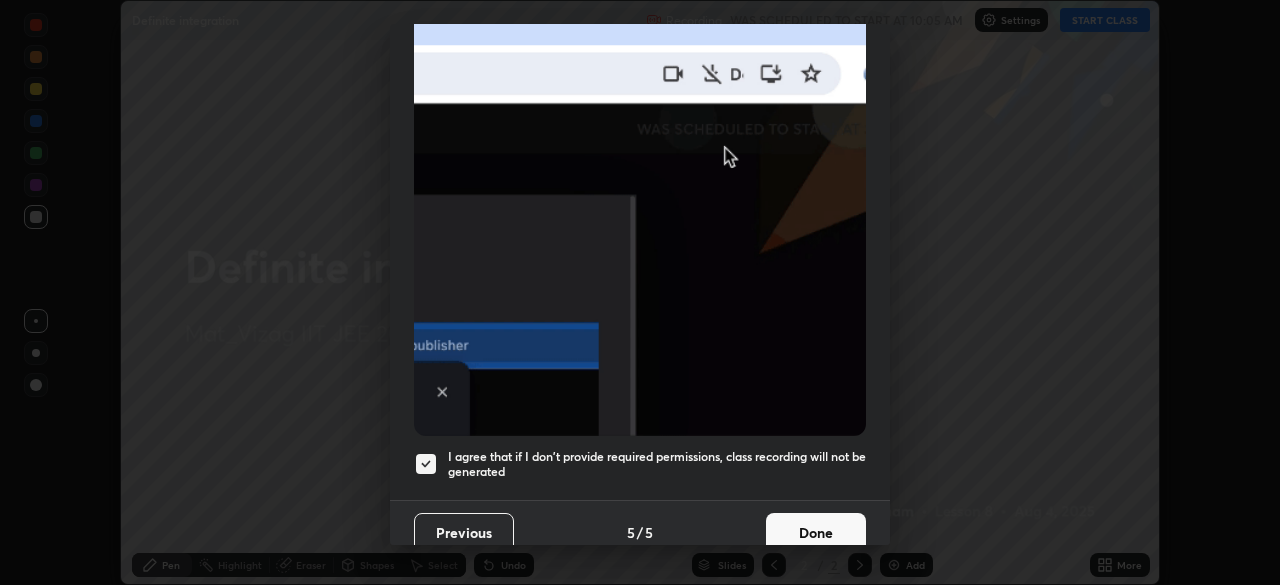 click on "Done" at bounding box center (816, 533) 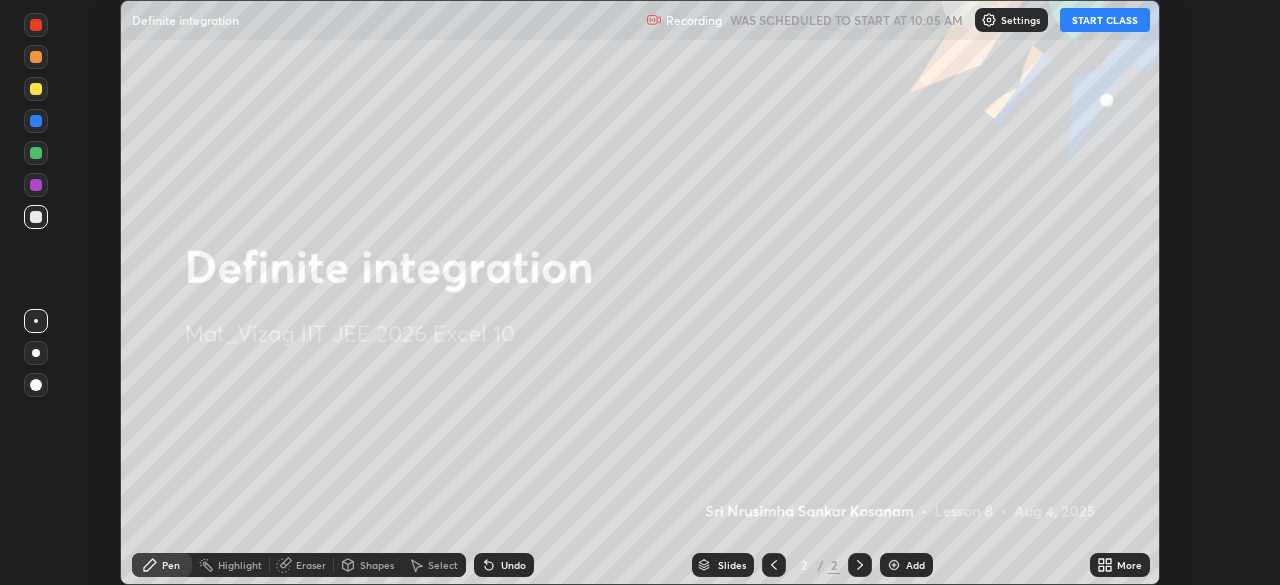 click on "More" at bounding box center (1129, 565) 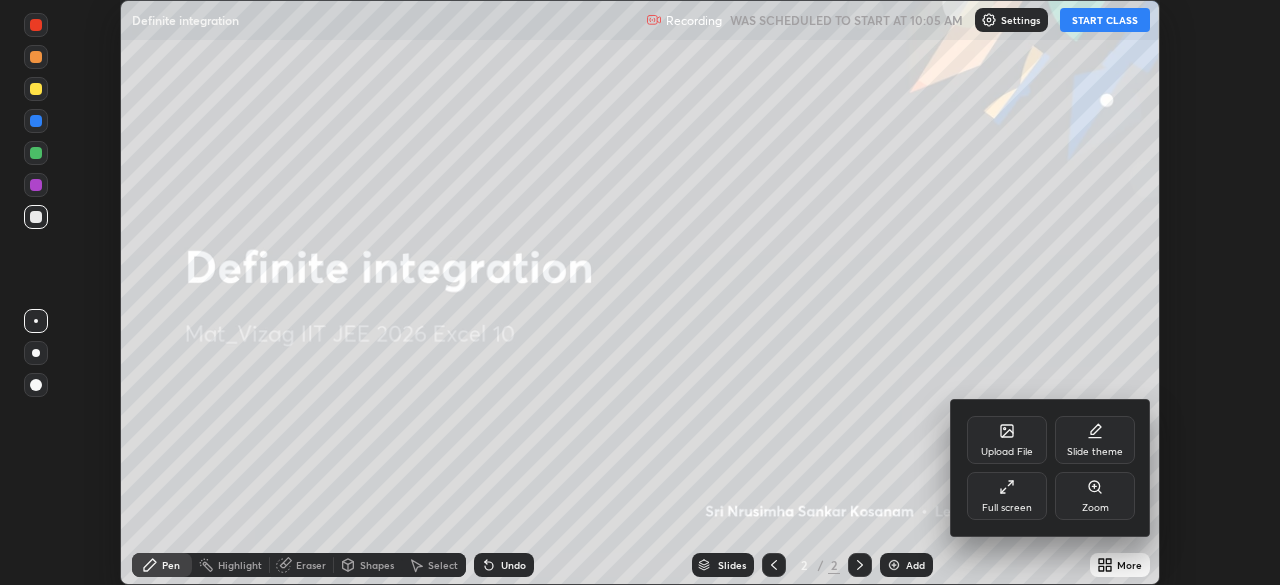 click on "Full screen" at bounding box center [1007, 496] 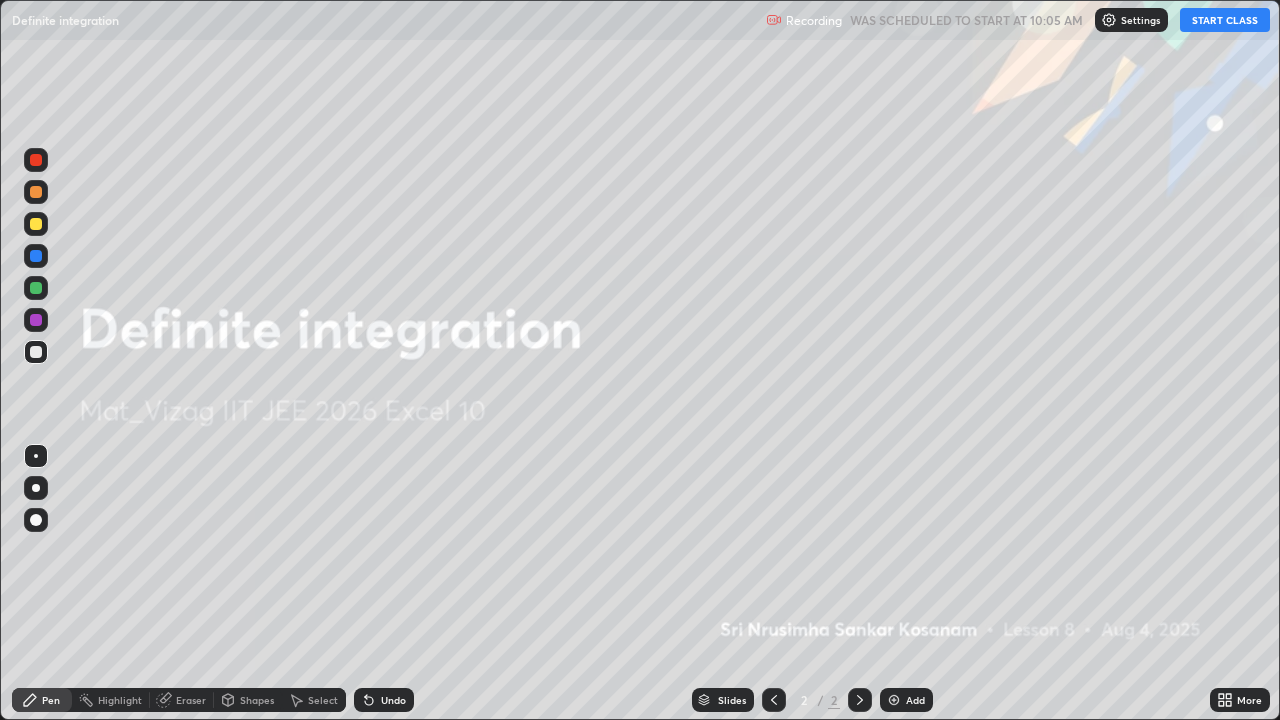 scroll, scrollTop: 99280, scrollLeft: 98720, axis: both 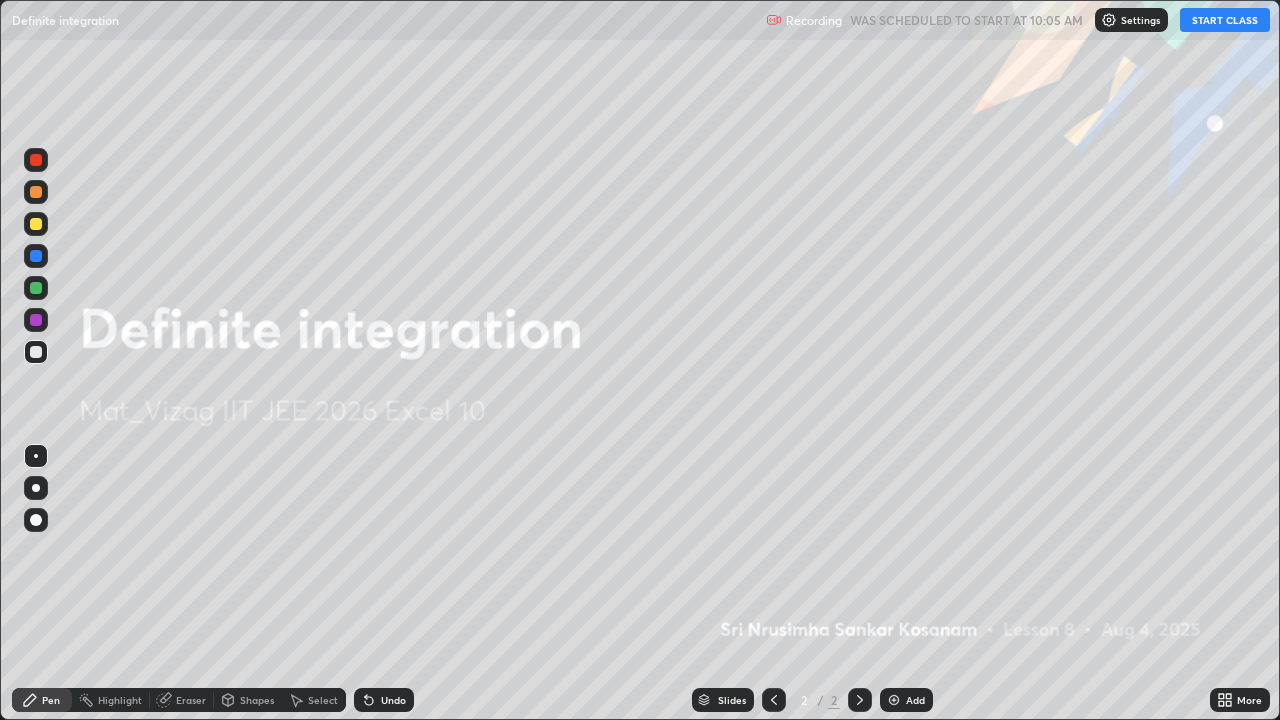 click on "START CLASS" at bounding box center (1225, 20) 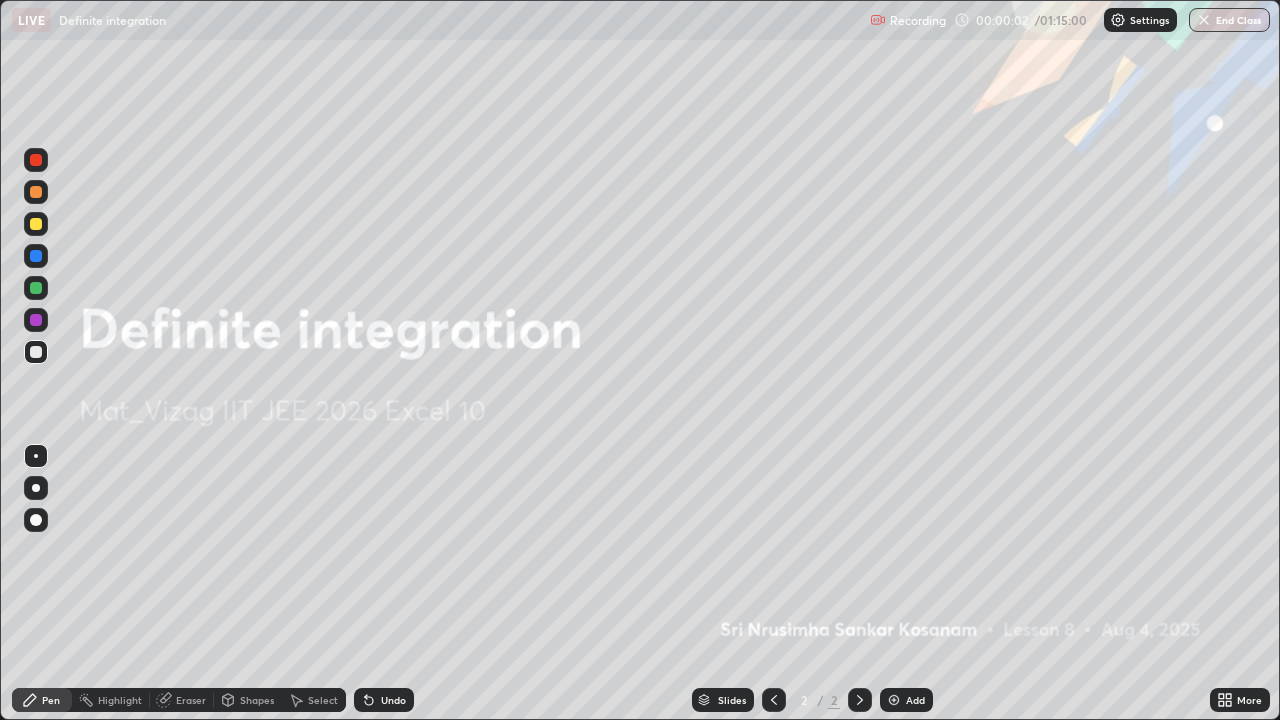 click on "Add" at bounding box center (906, 700) 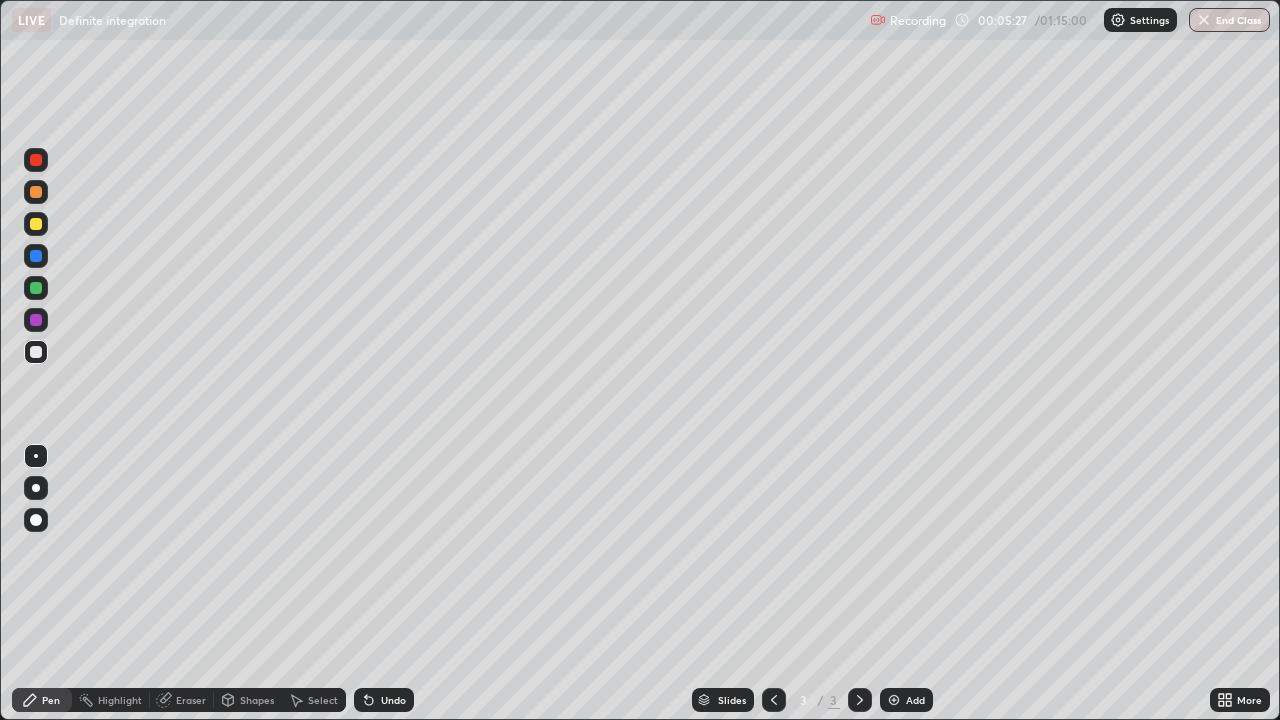 click on "Slides 3 / 3 Add" at bounding box center (812, 700) 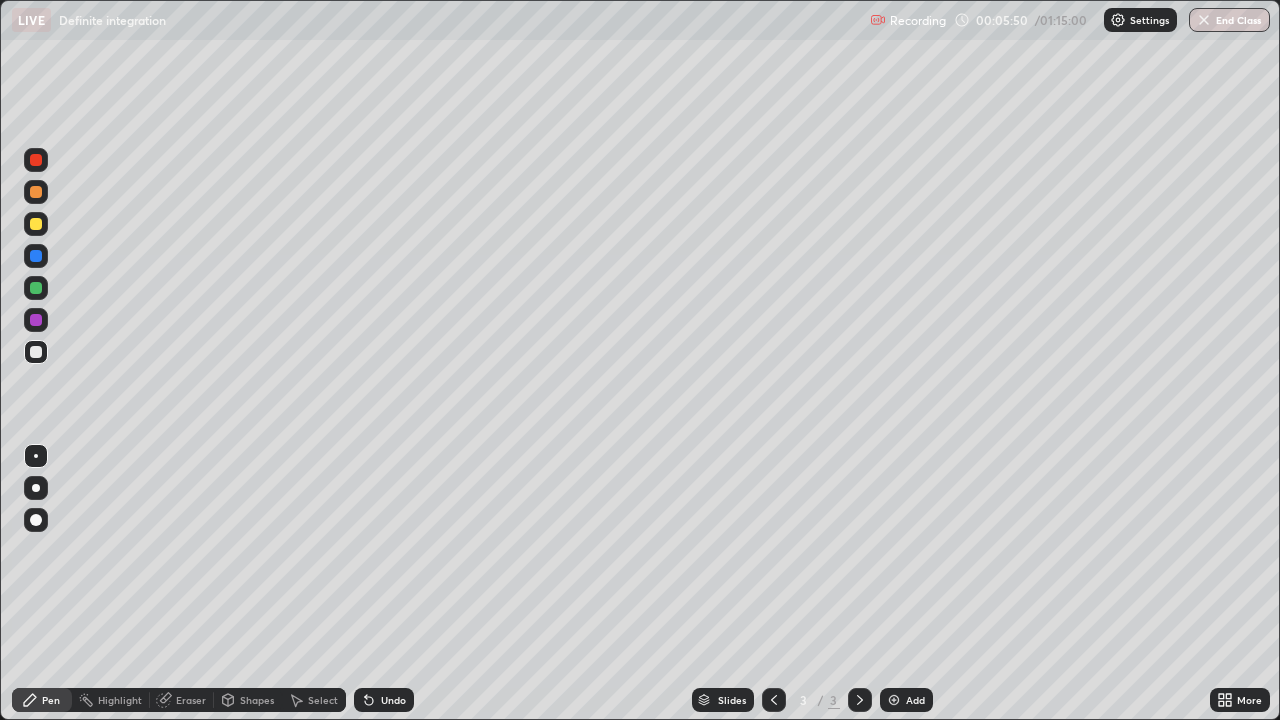 click on "More" at bounding box center [1240, 700] 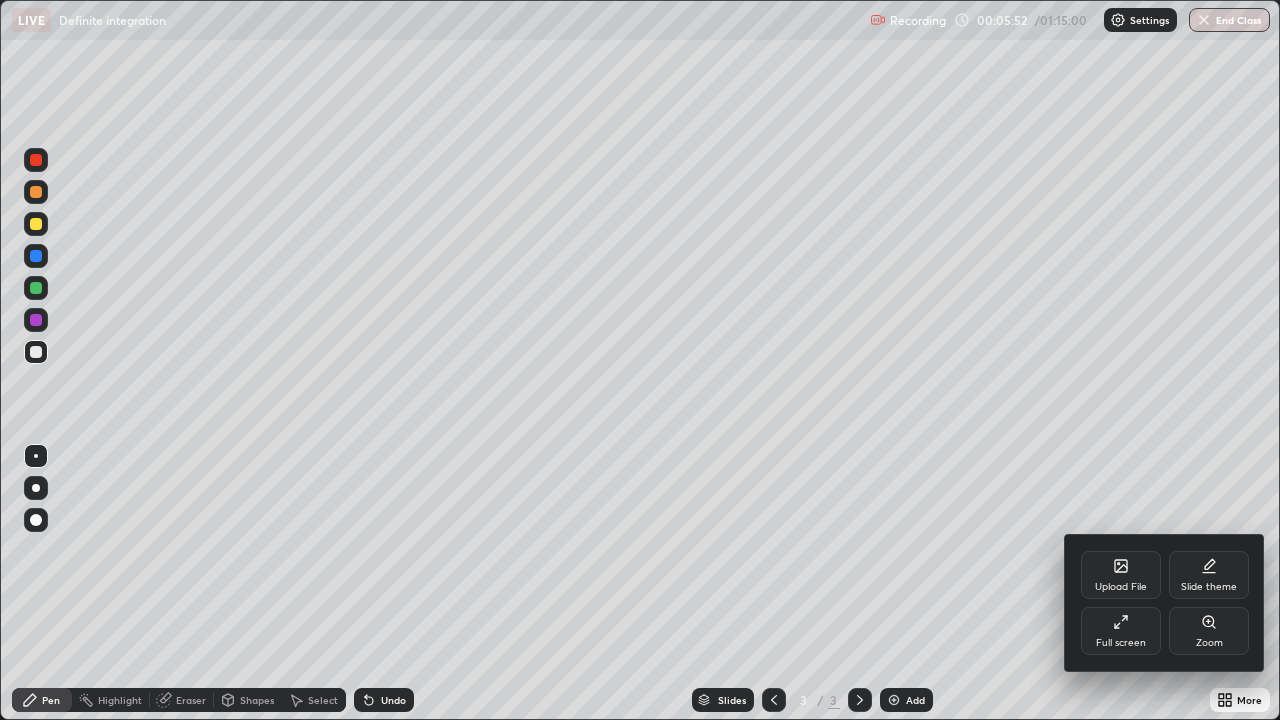 click at bounding box center [640, 360] 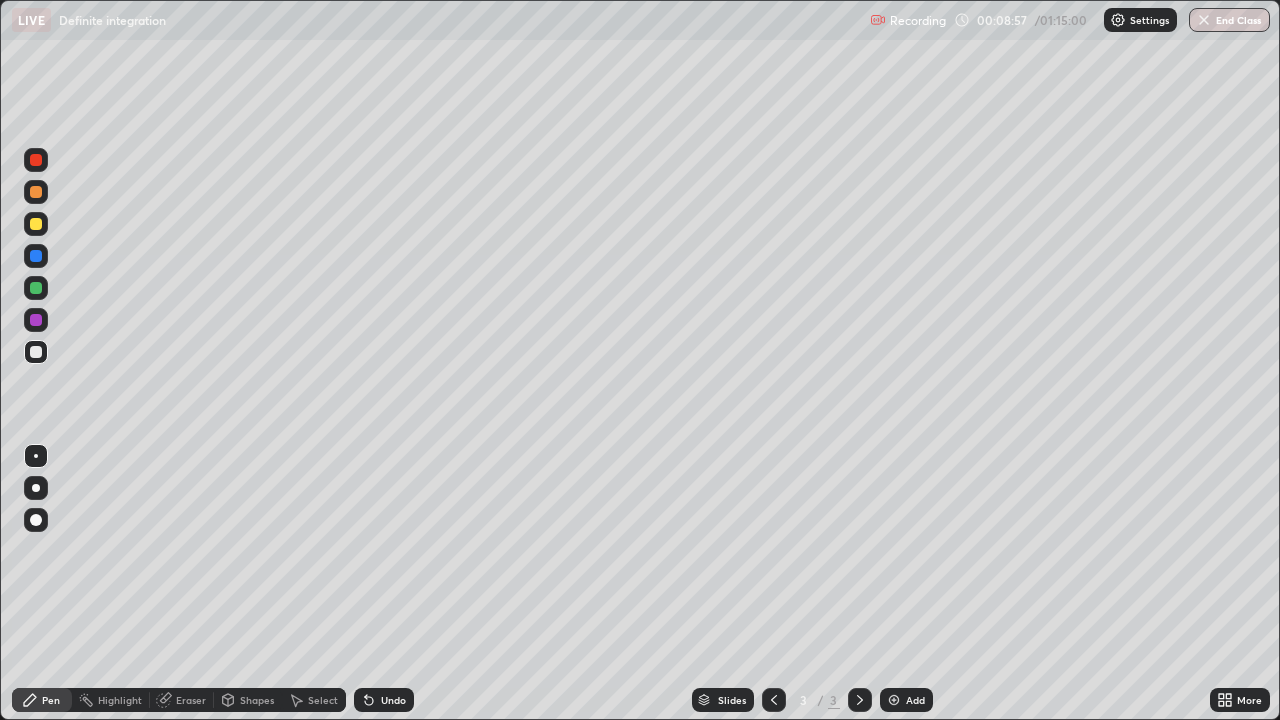 click on "Add" at bounding box center [915, 700] 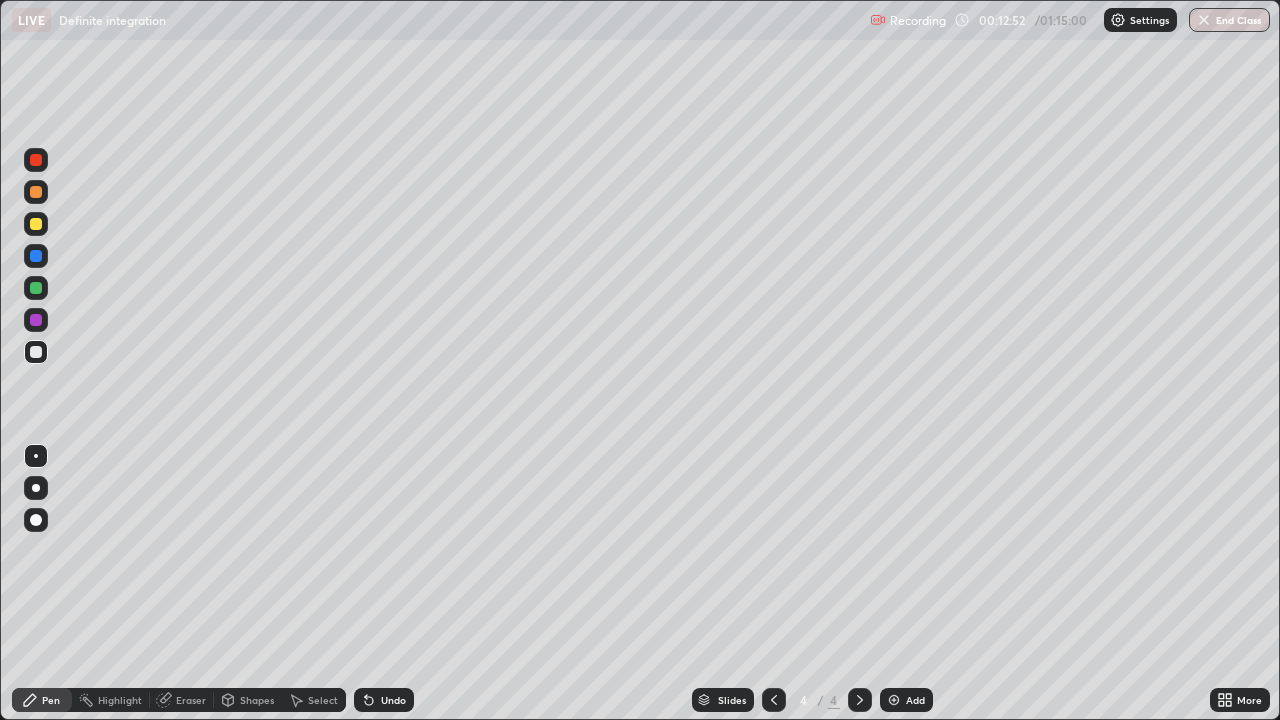 click on "Eraser" at bounding box center (191, 700) 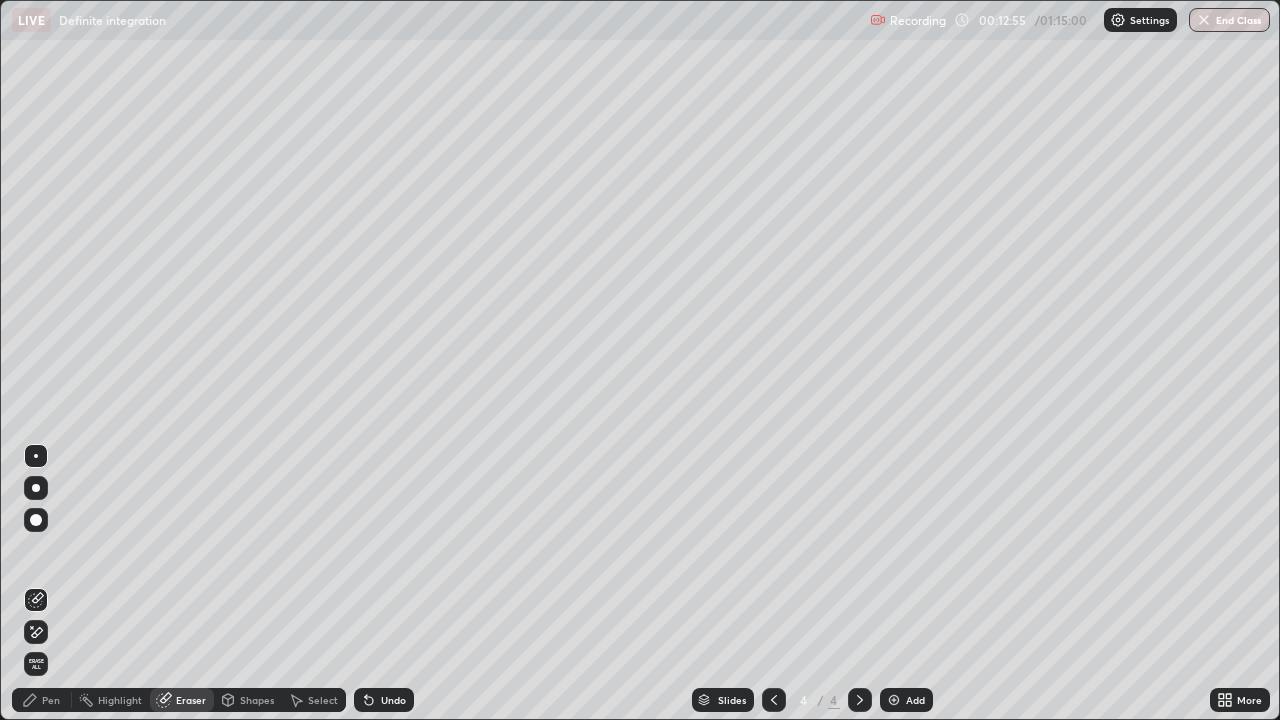 click 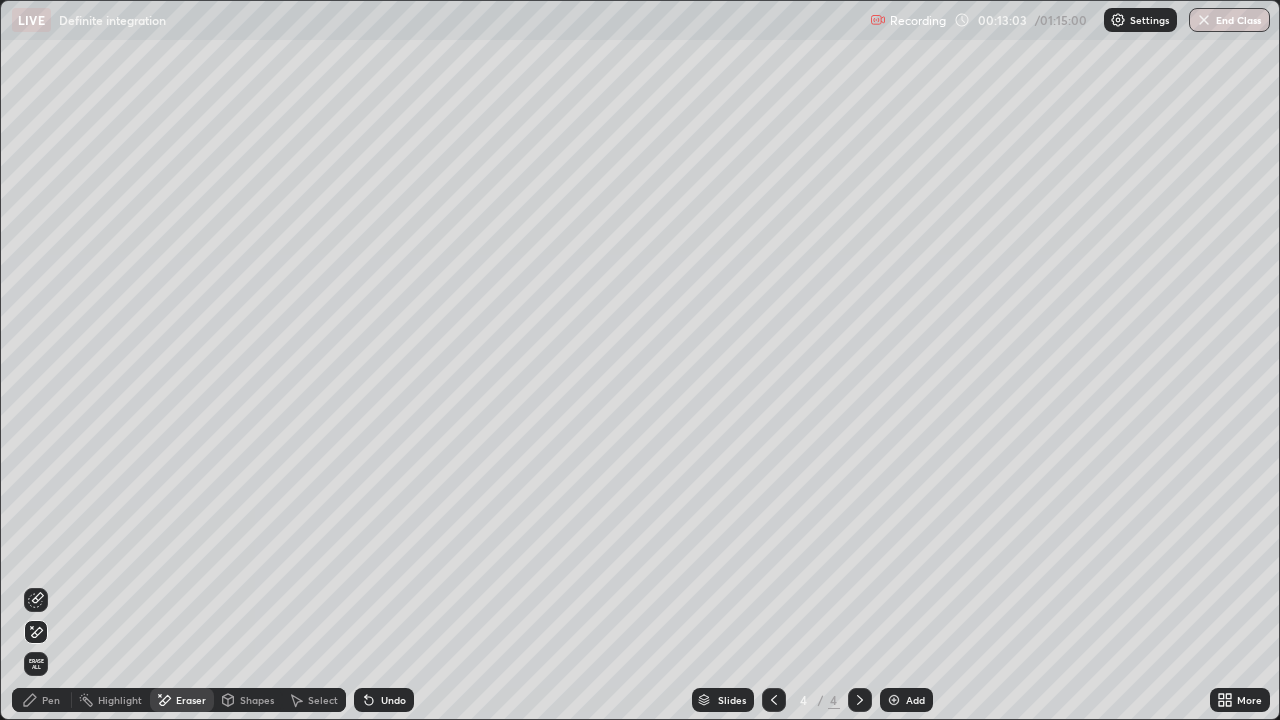 click on "Highlight" at bounding box center [111, 700] 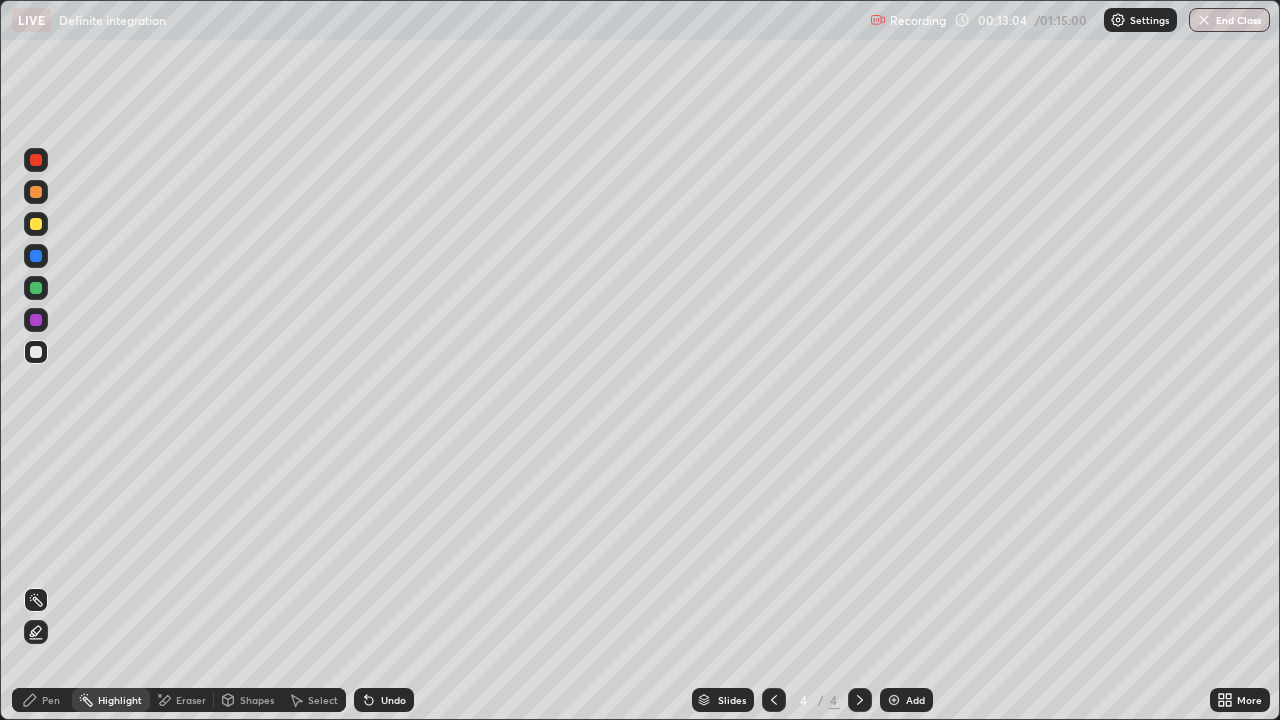 click on "Pen" at bounding box center [51, 700] 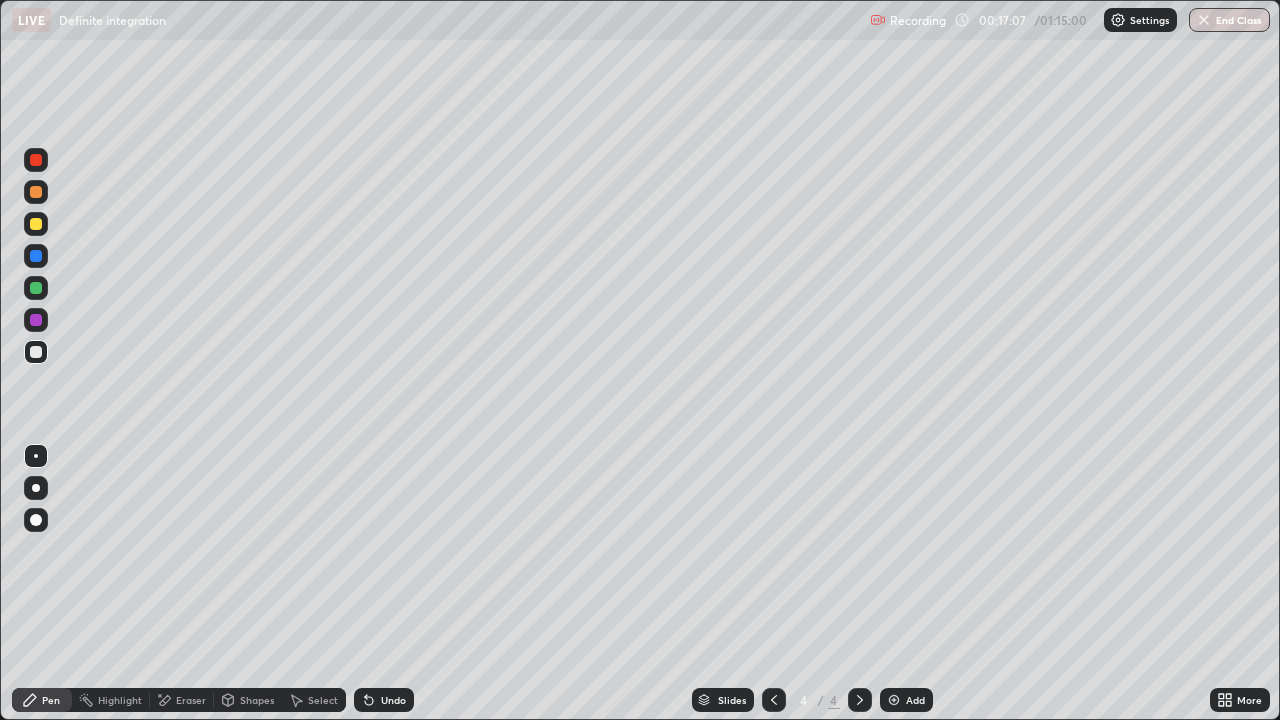 click on "Add" at bounding box center (915, 700) 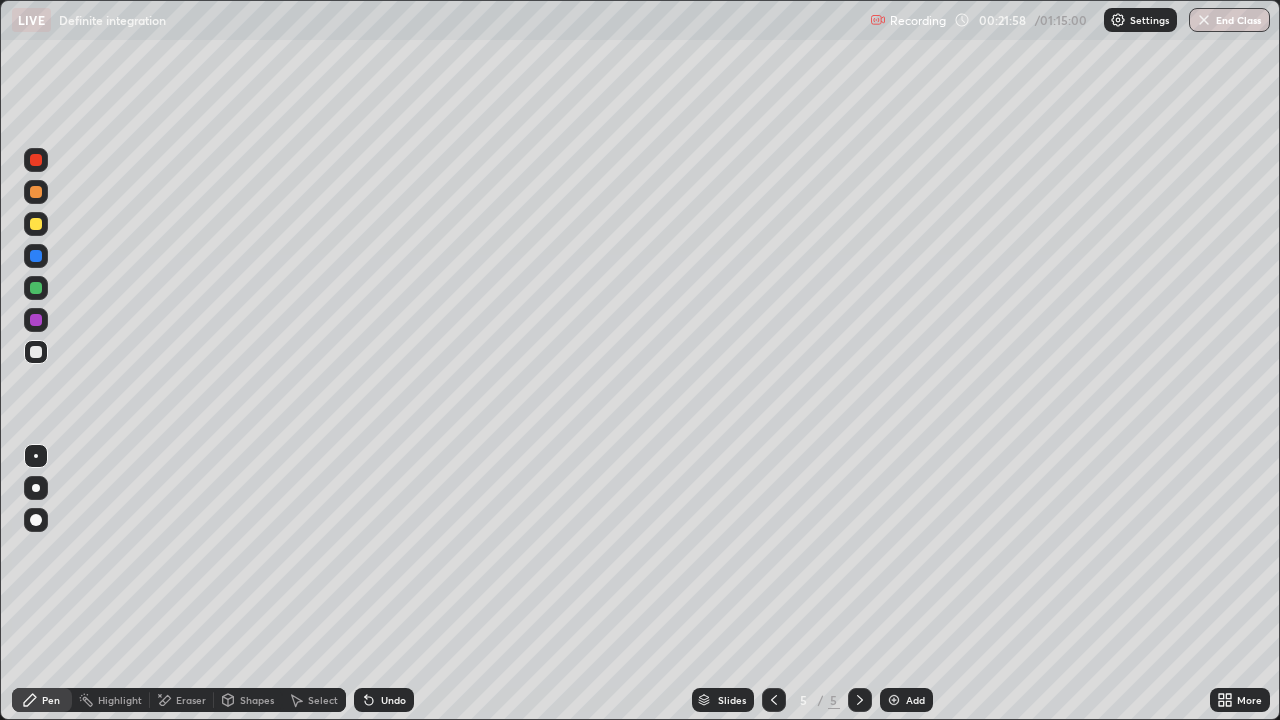 click at bounding box center (894, 700) 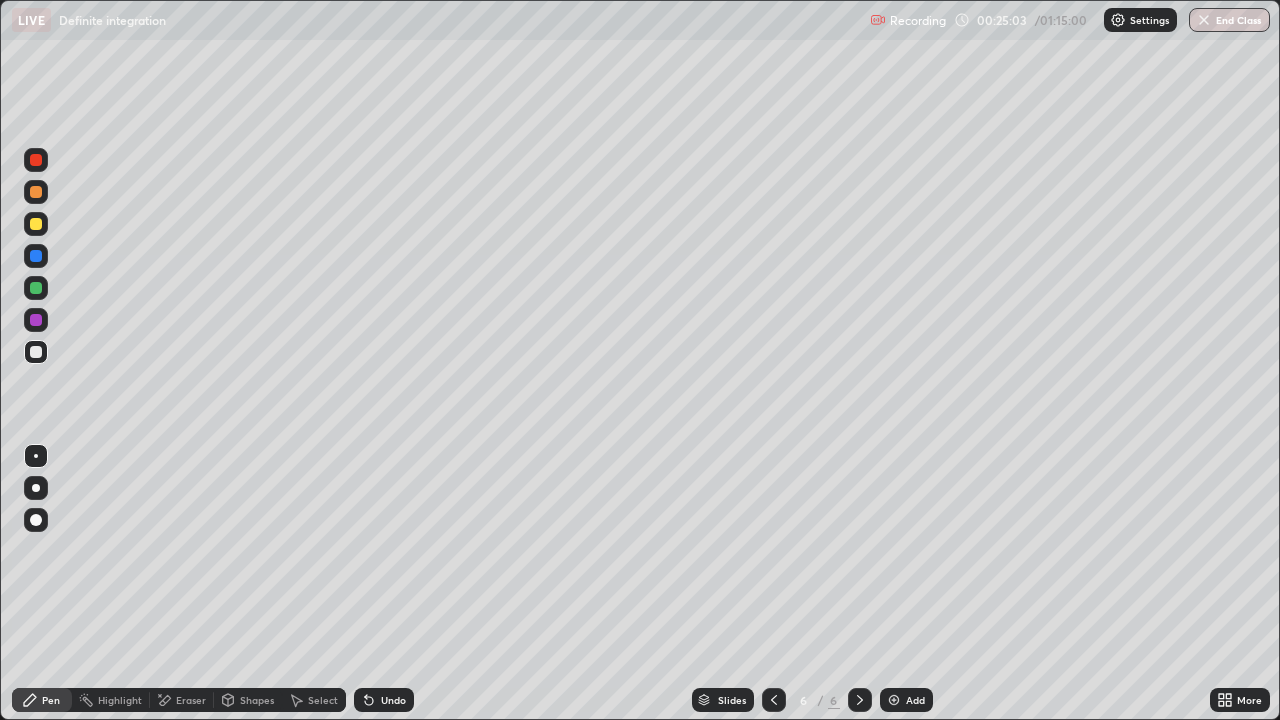 click on "Undo" at bounding box center [384, 700] 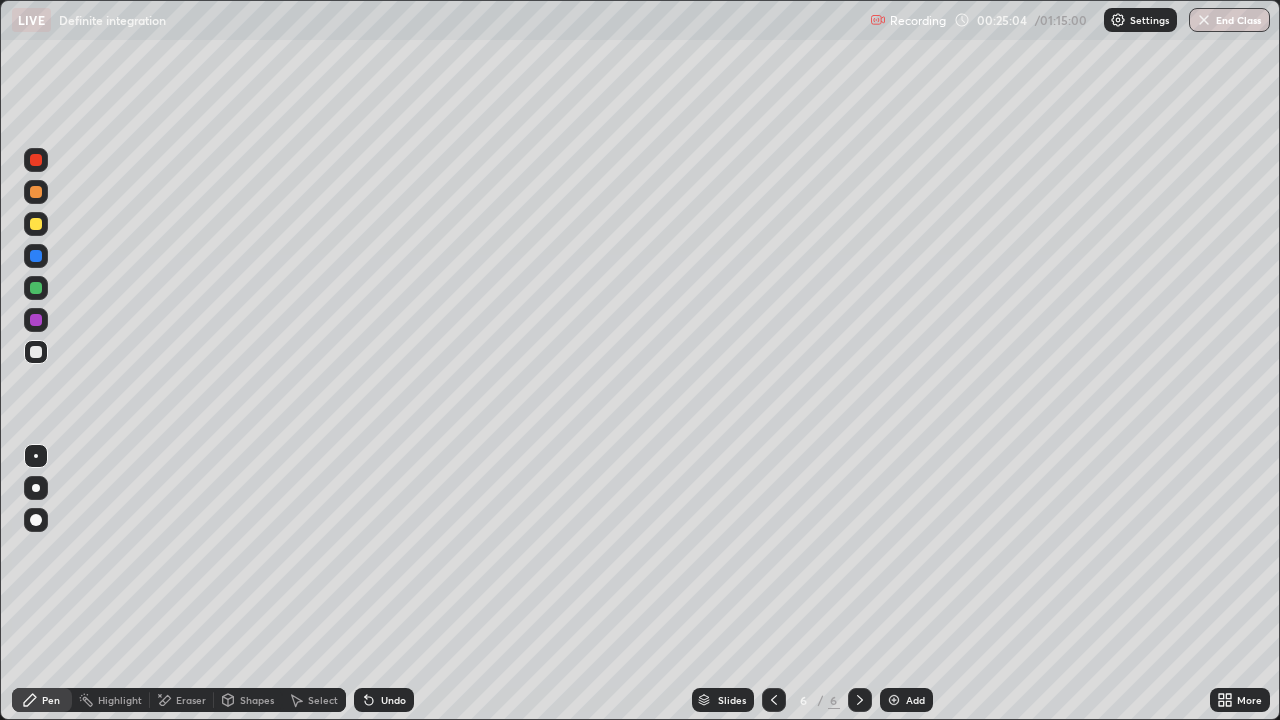 click 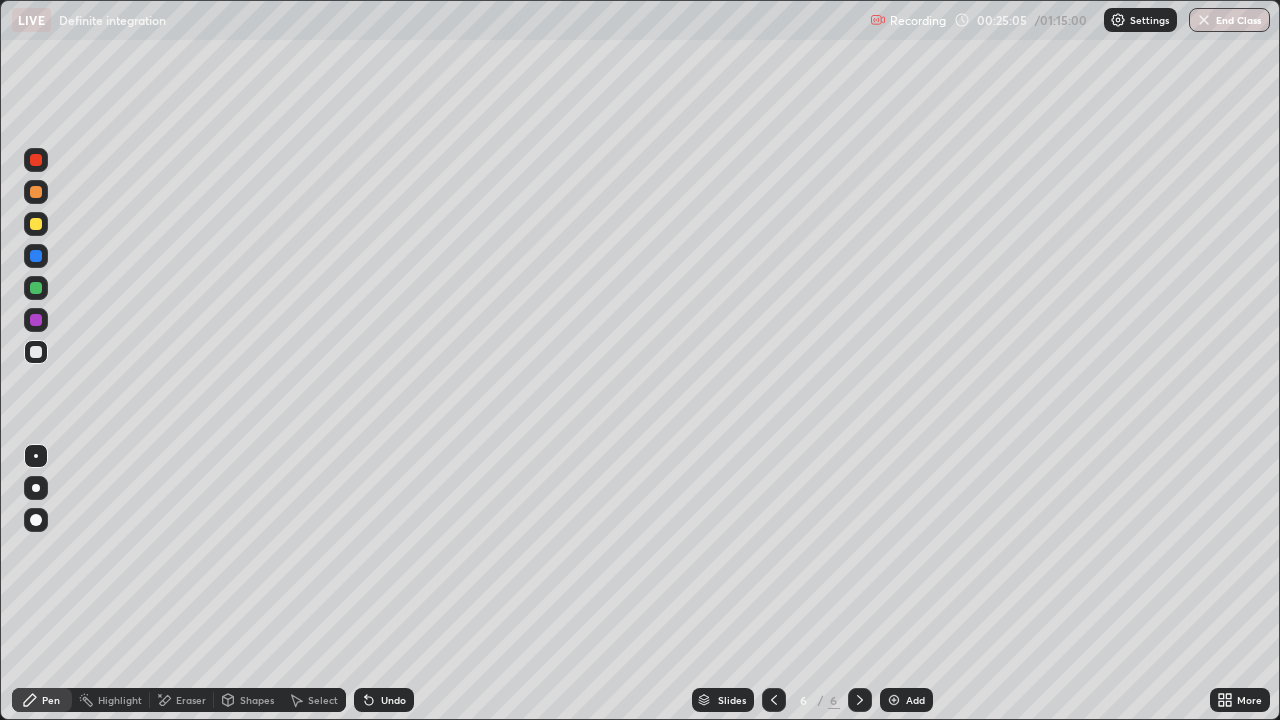 click 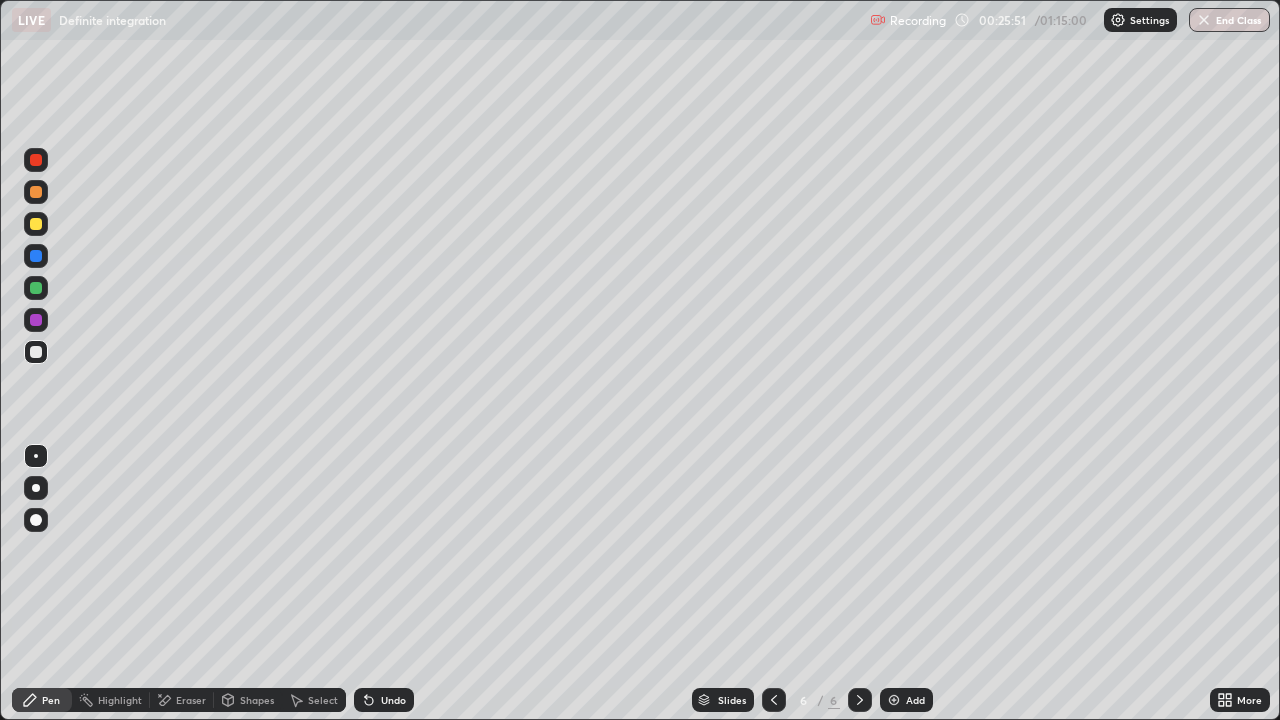 click 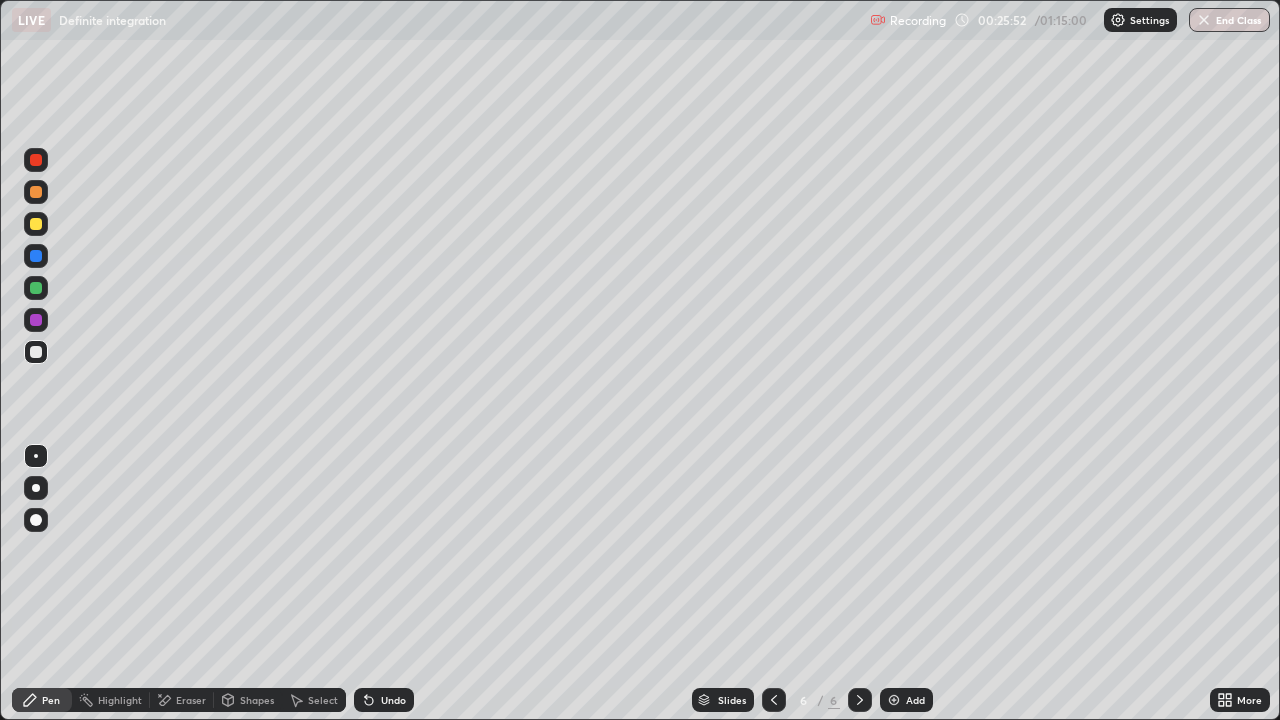 click 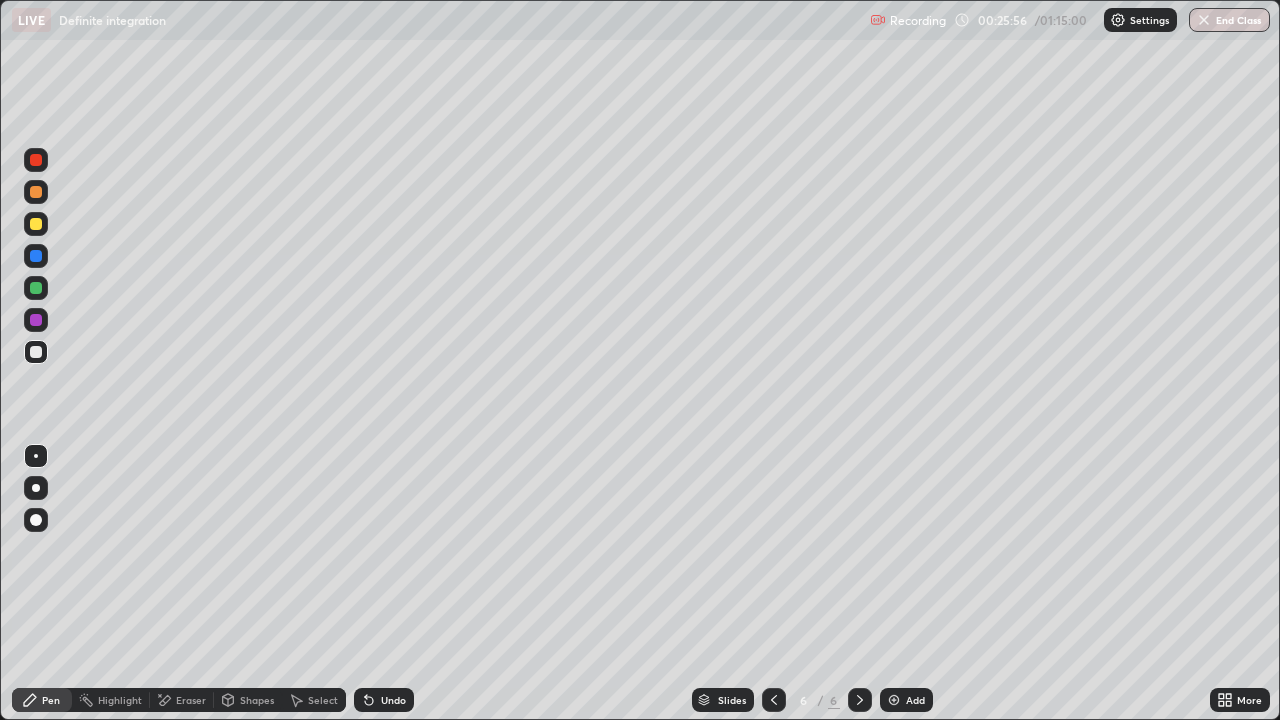 click on "Pen" at bounding box center [51, 700] 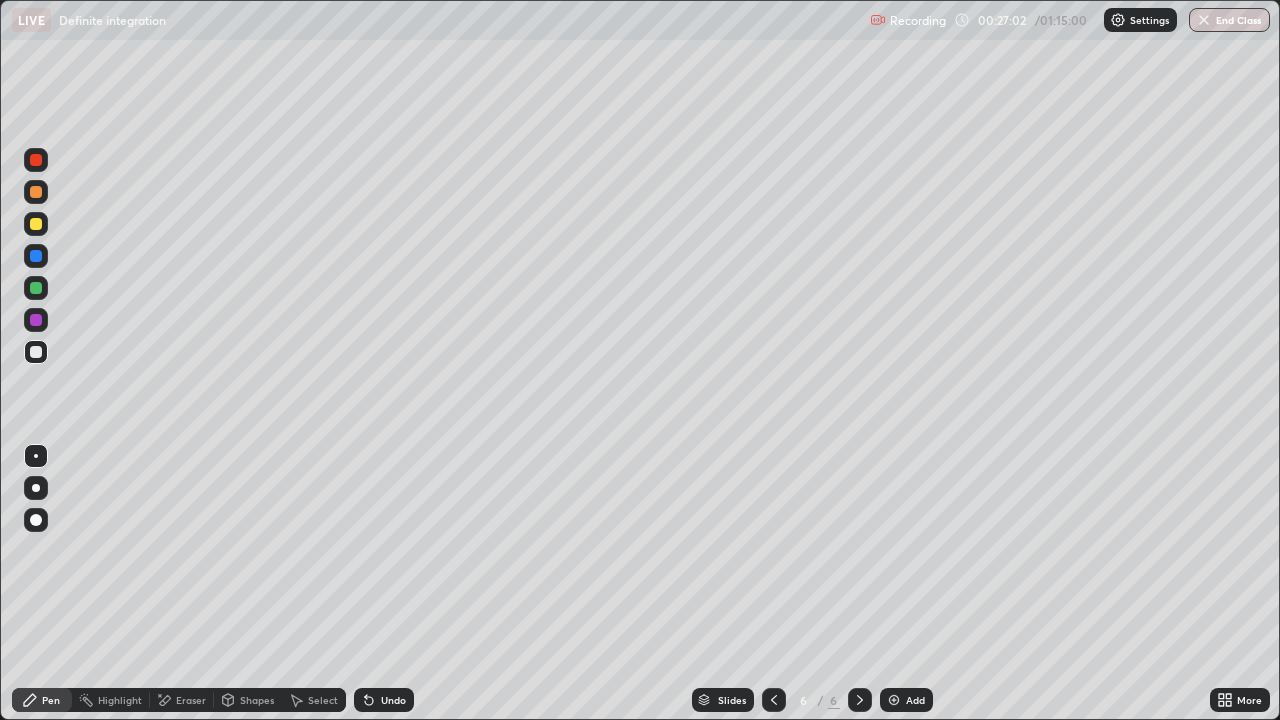 click on "Eraser" at bounding box center (191, 700) 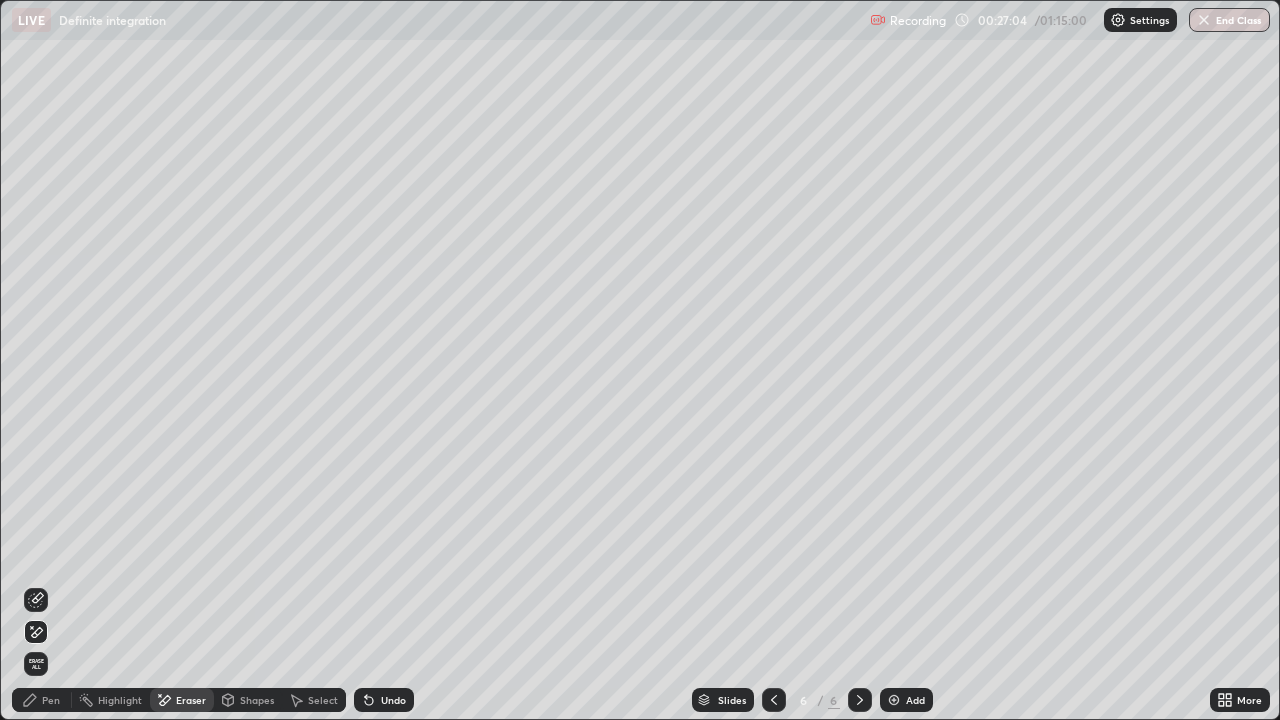 click on "Pen" at bounding box center [42, 700] 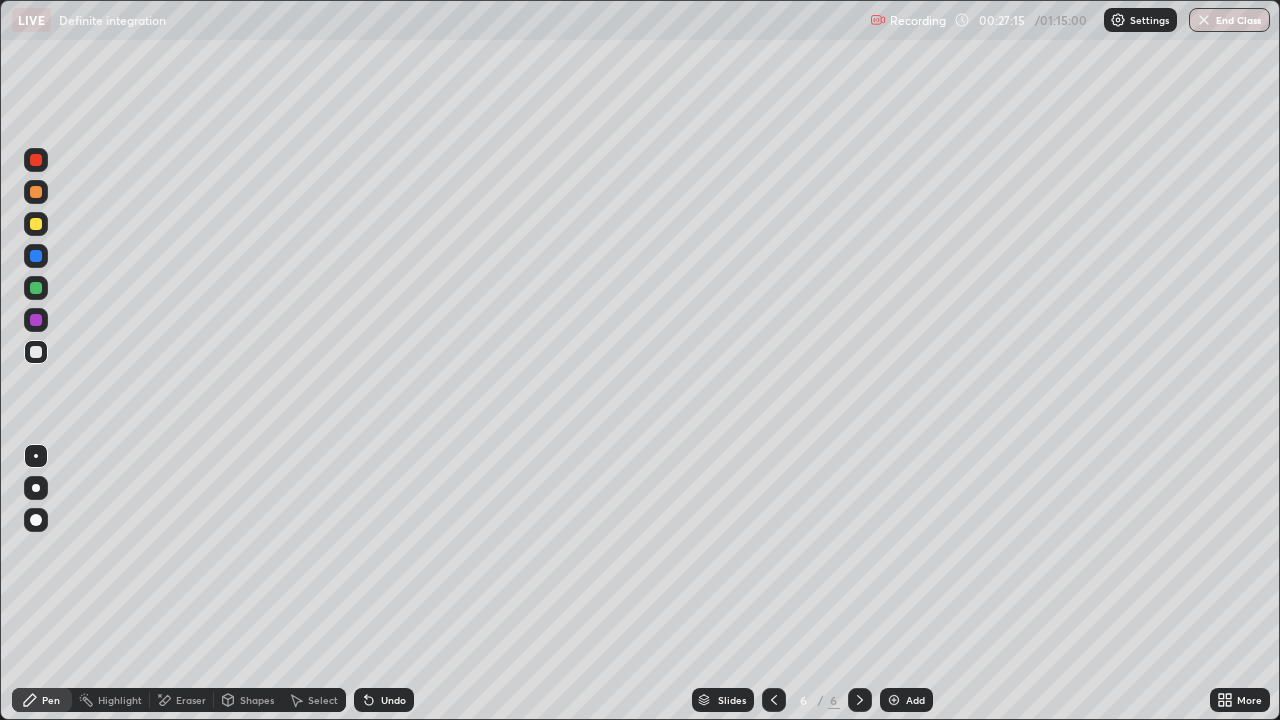 click 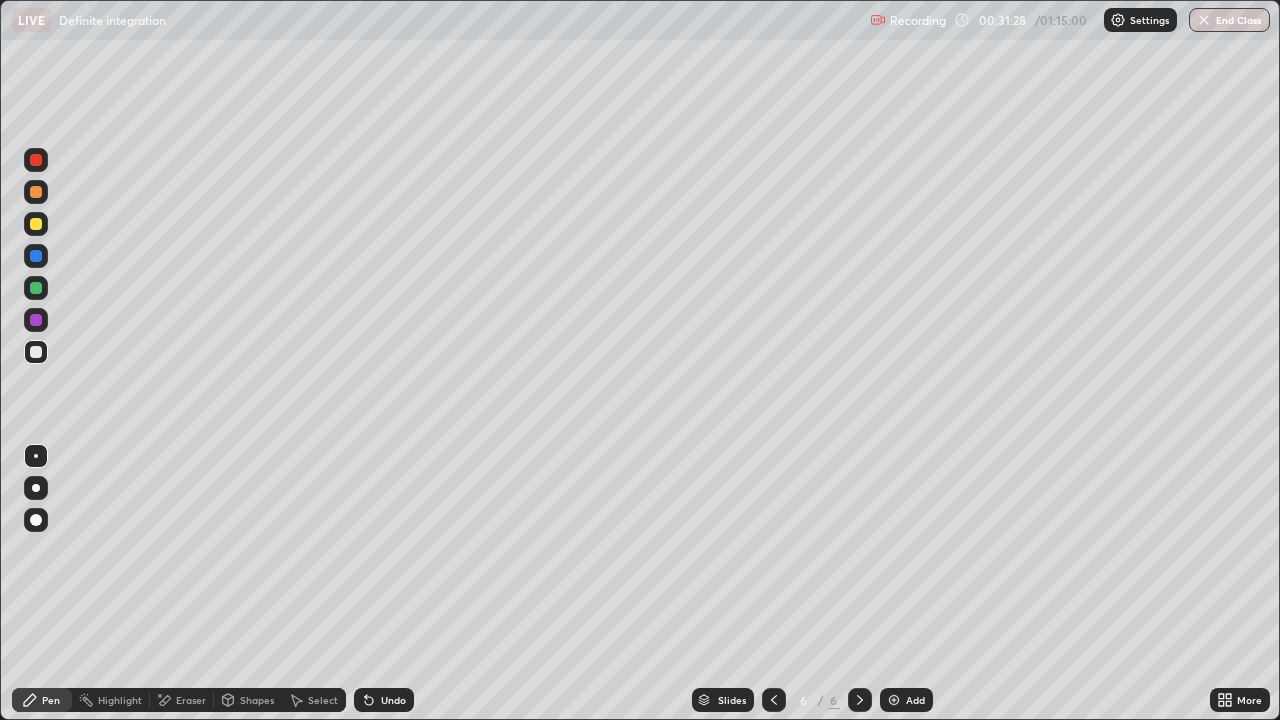 click on "Add" at bounding box center [915, 700] 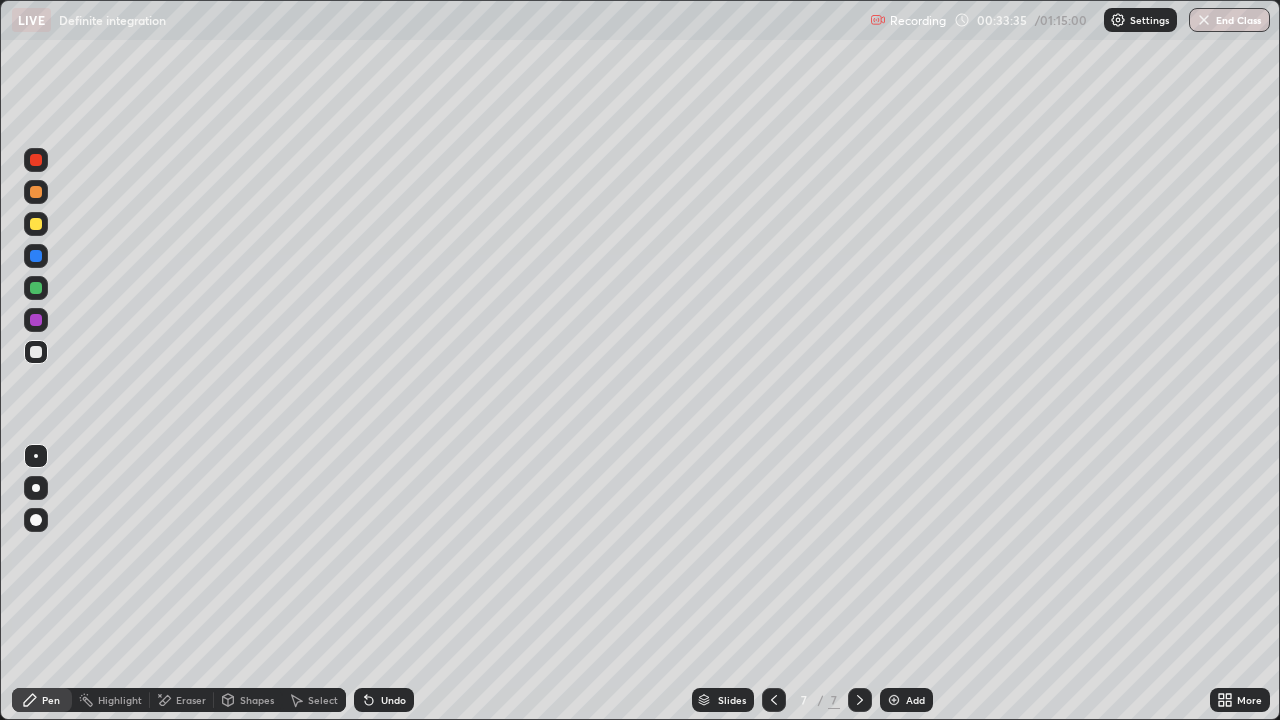 click on "Undo" at bounding box center (393, 700) 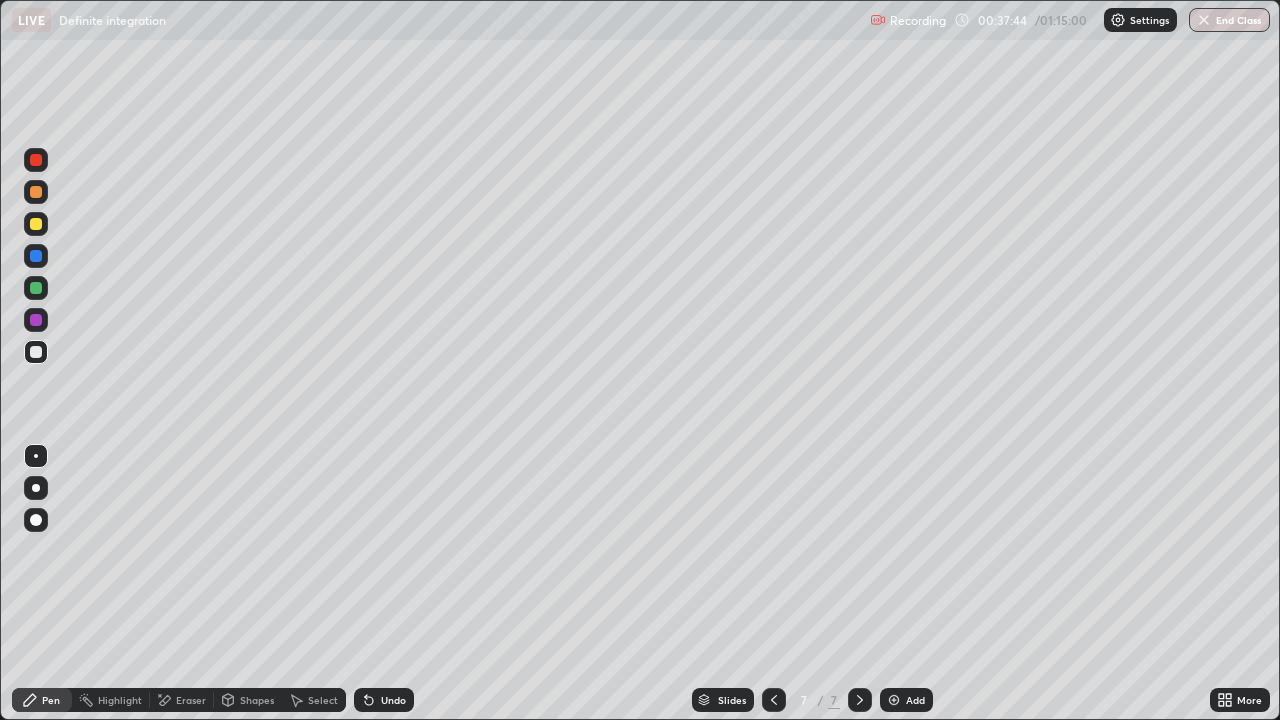 click at bounding box center (894, 700) 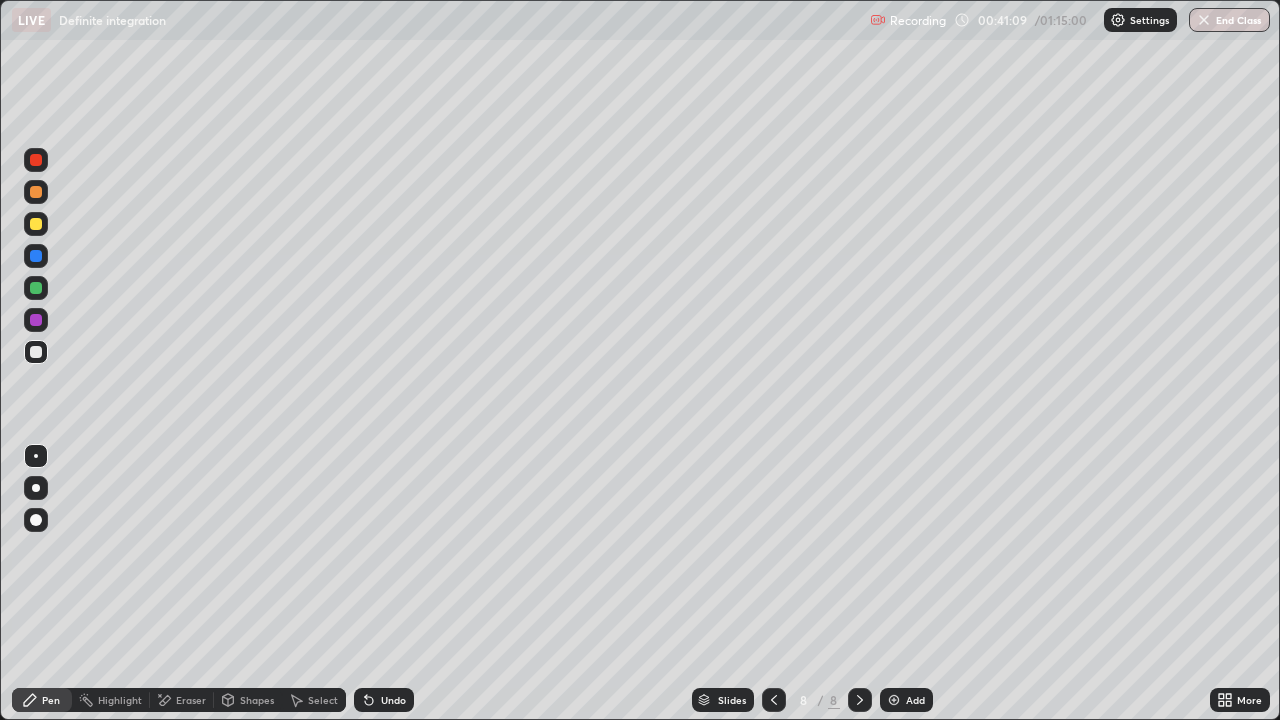 click on "Add" at bounding box center (915, 700) 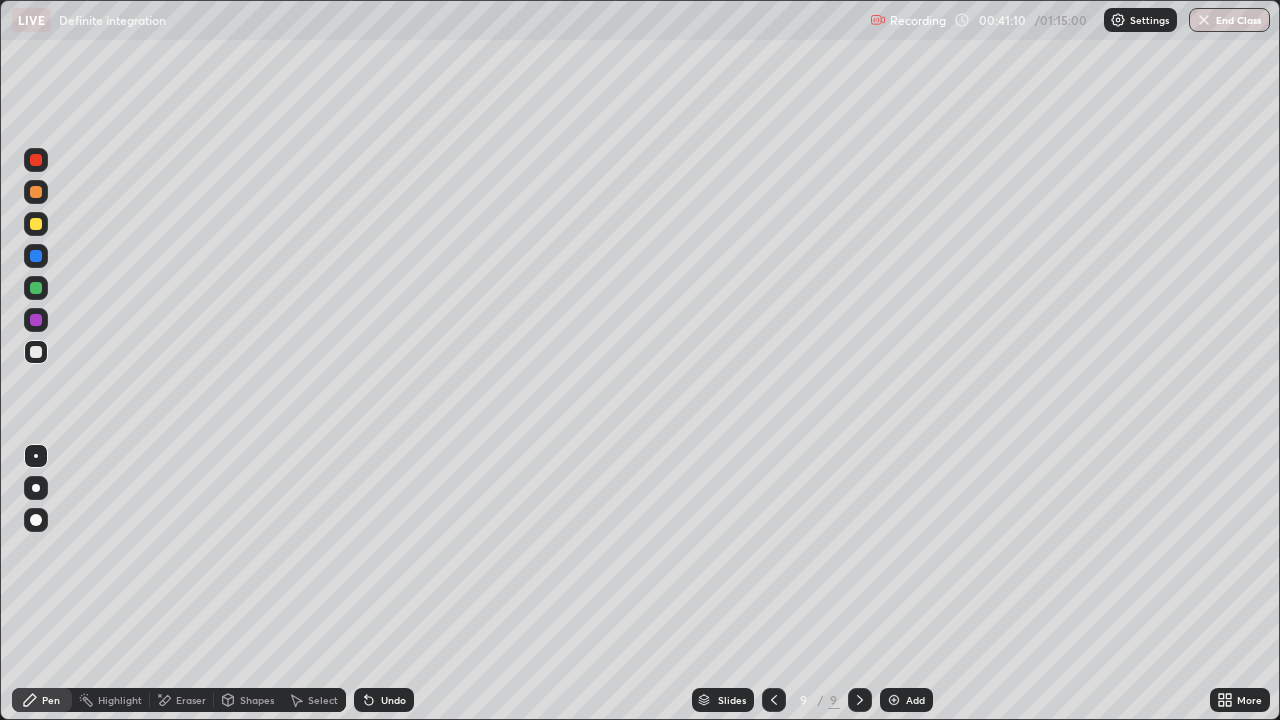 click 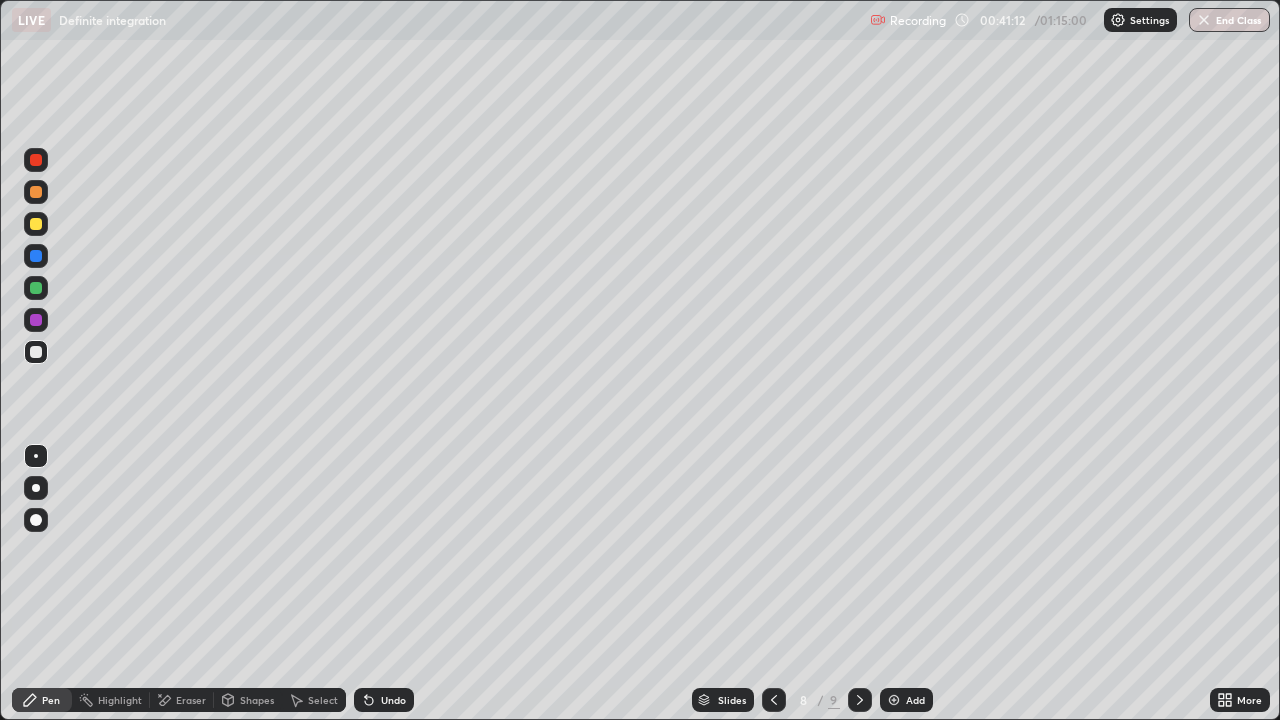 click on "Add" at bounding box center (915, 700) 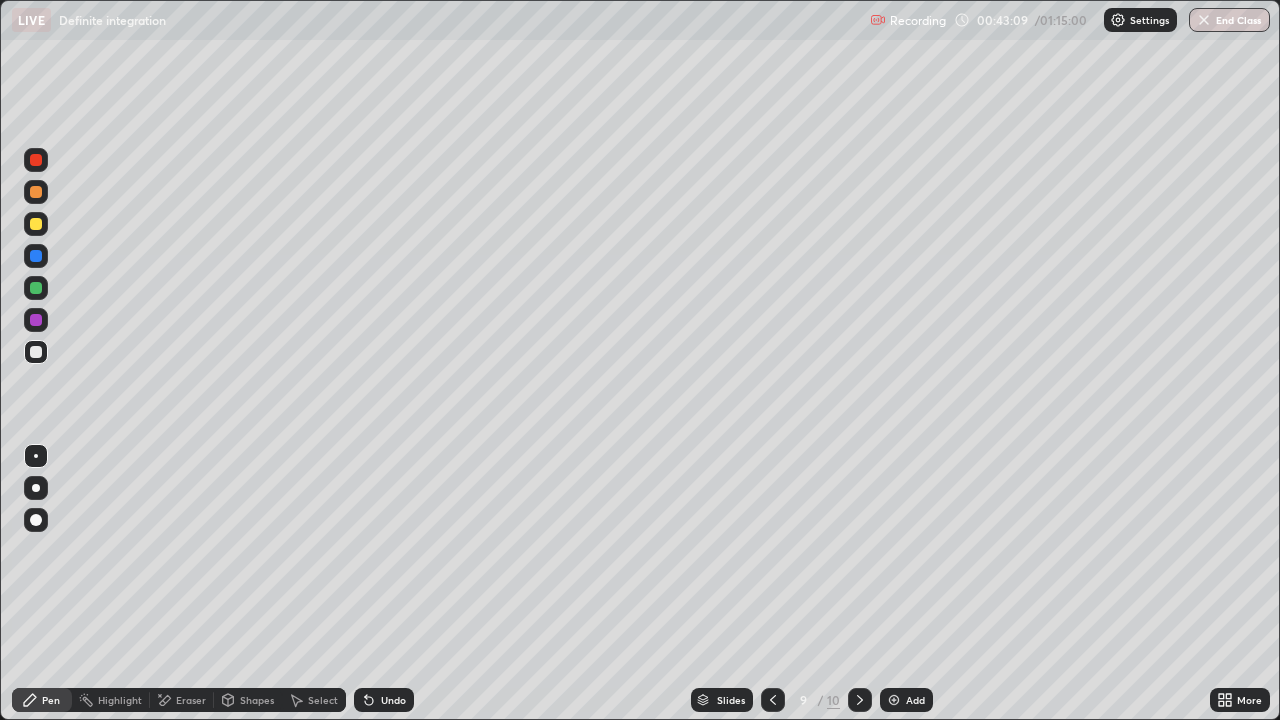 click at bounding box center [773, 700] 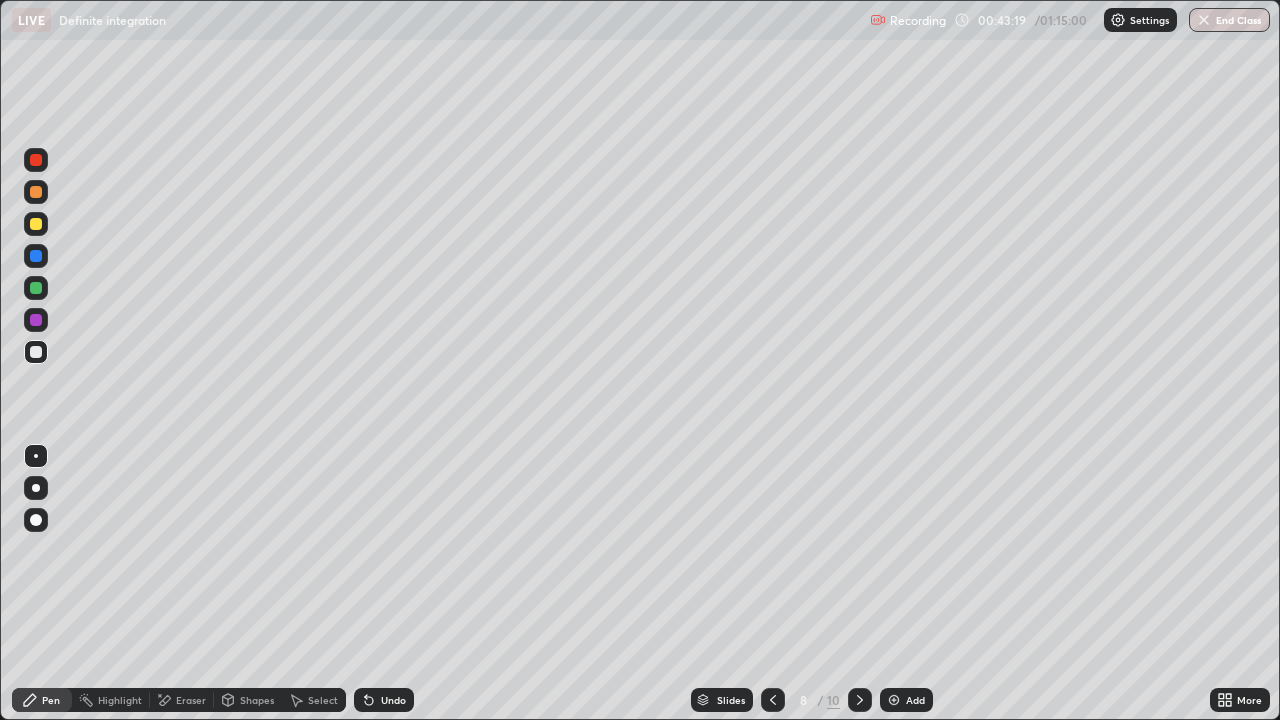 click 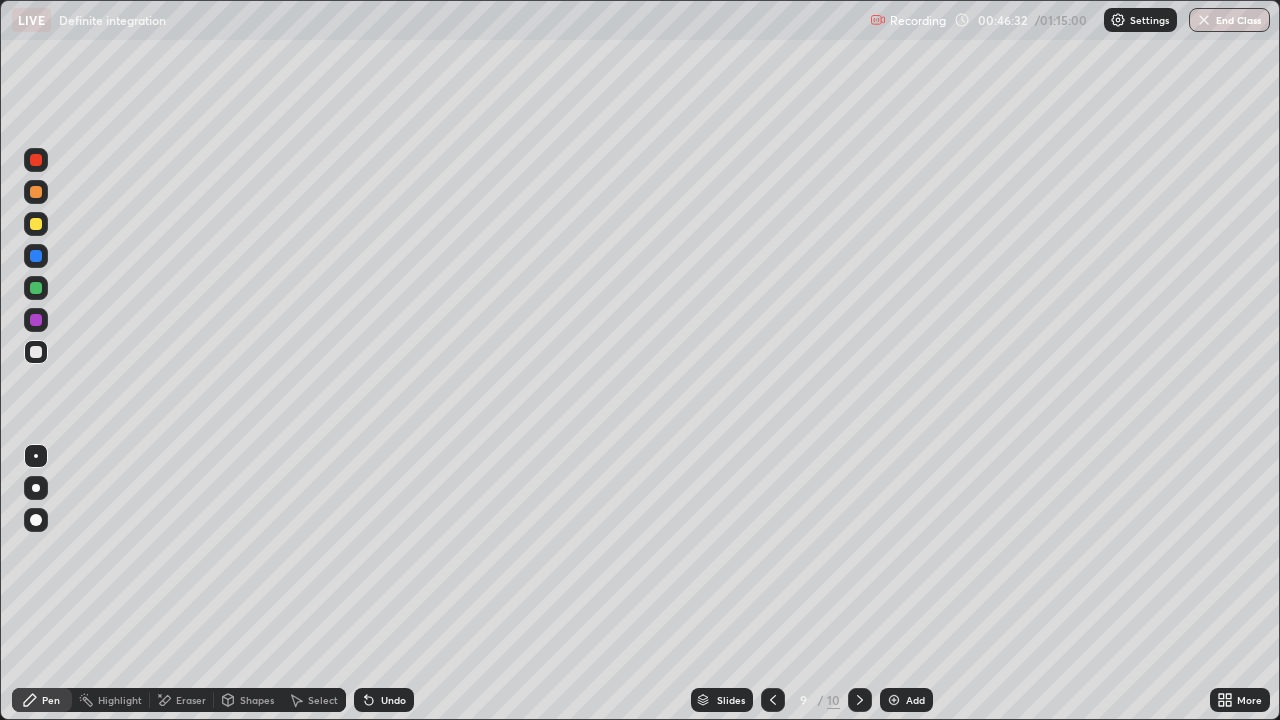 click 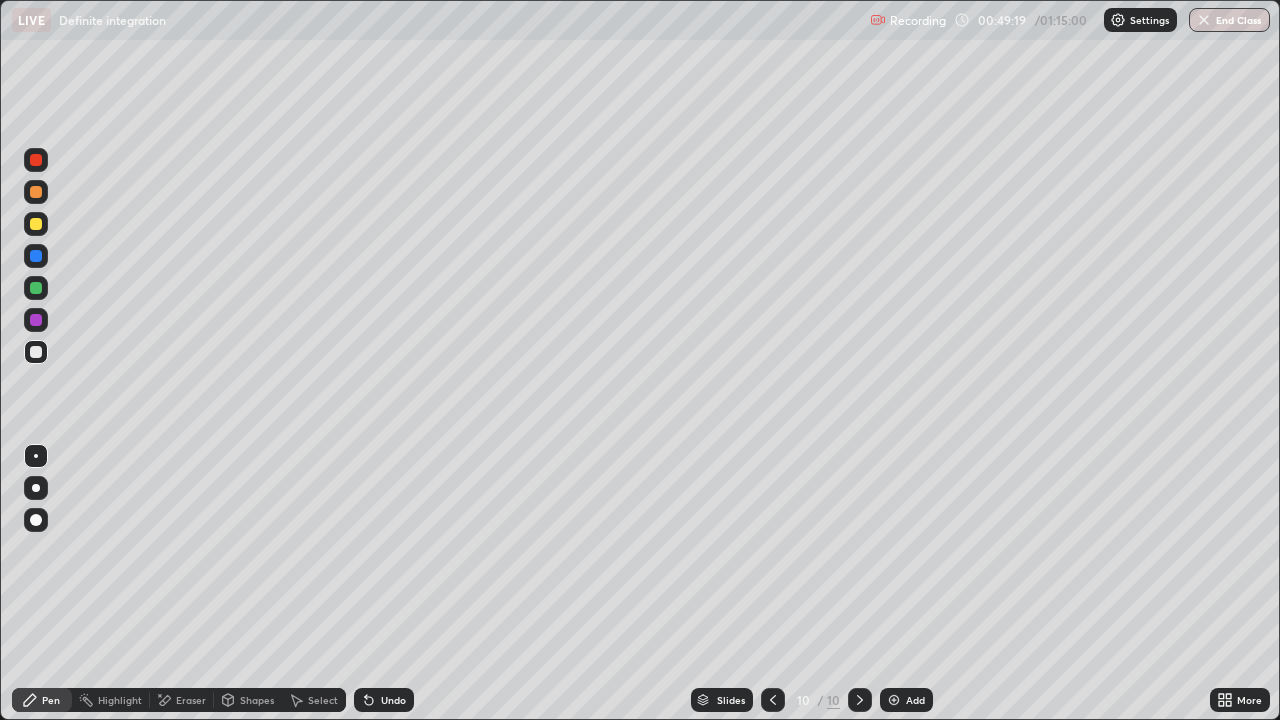 click at bounding box center (773, 700) 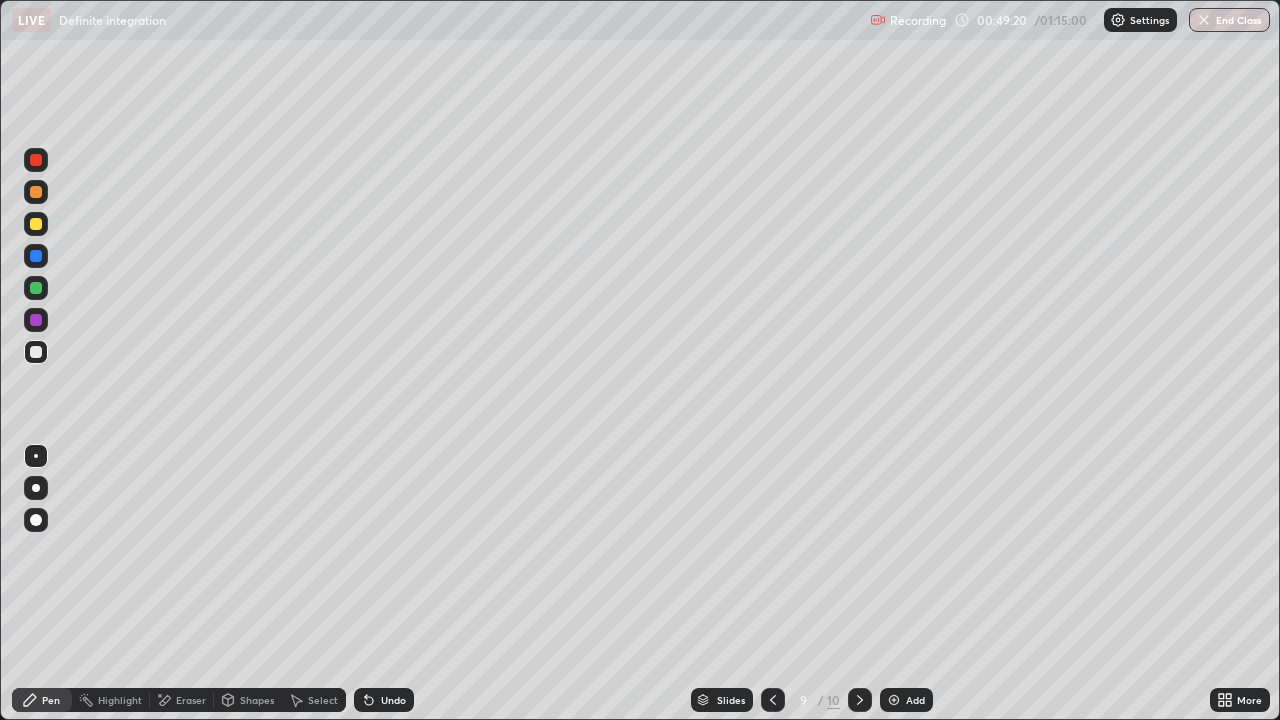 click 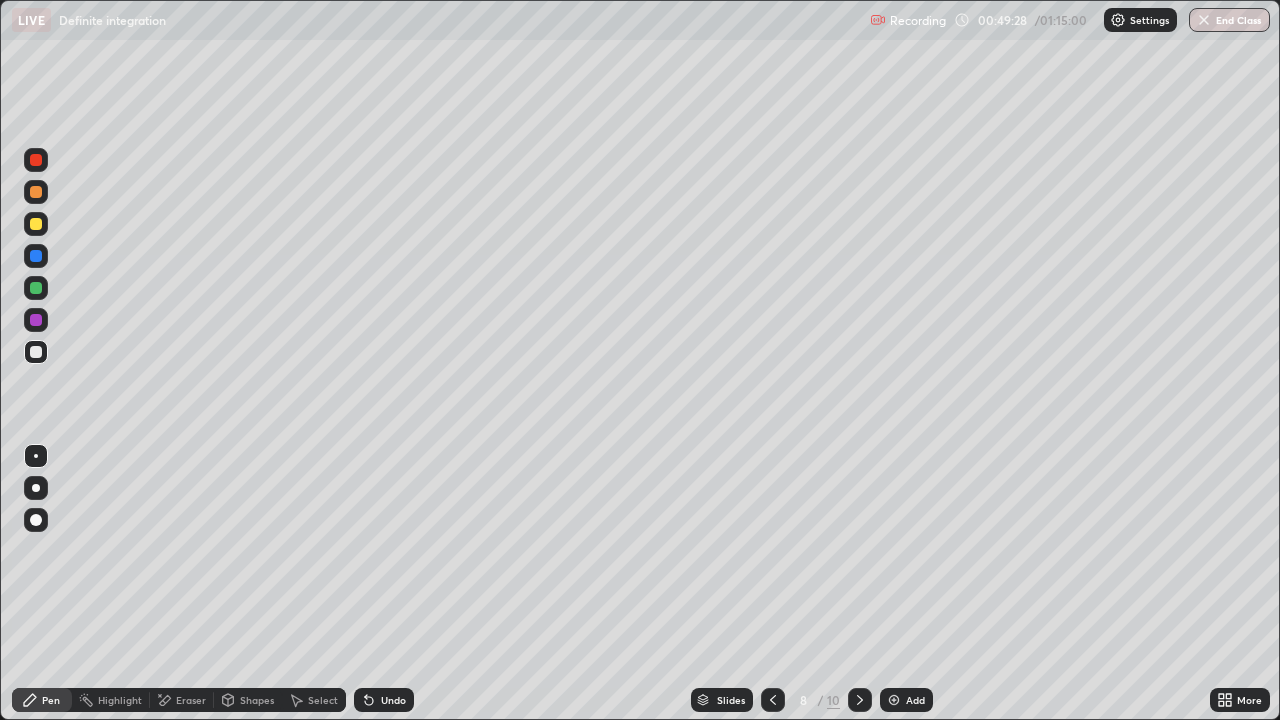 click 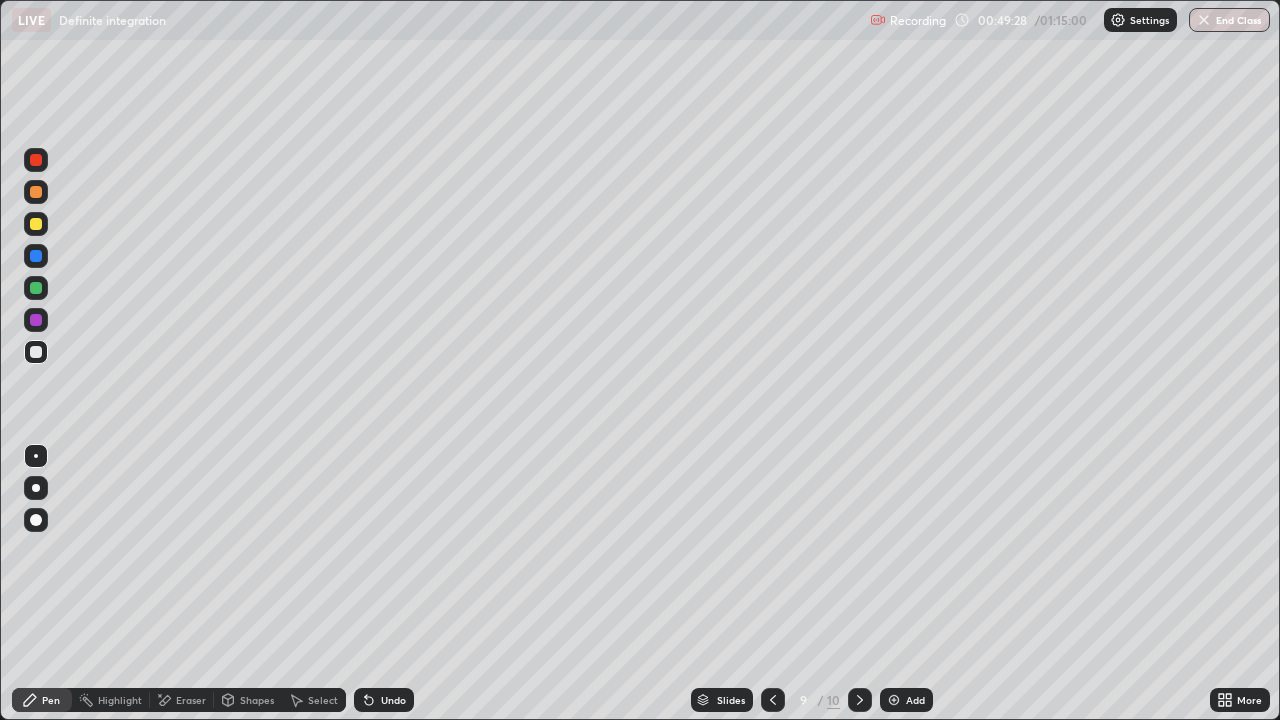 click 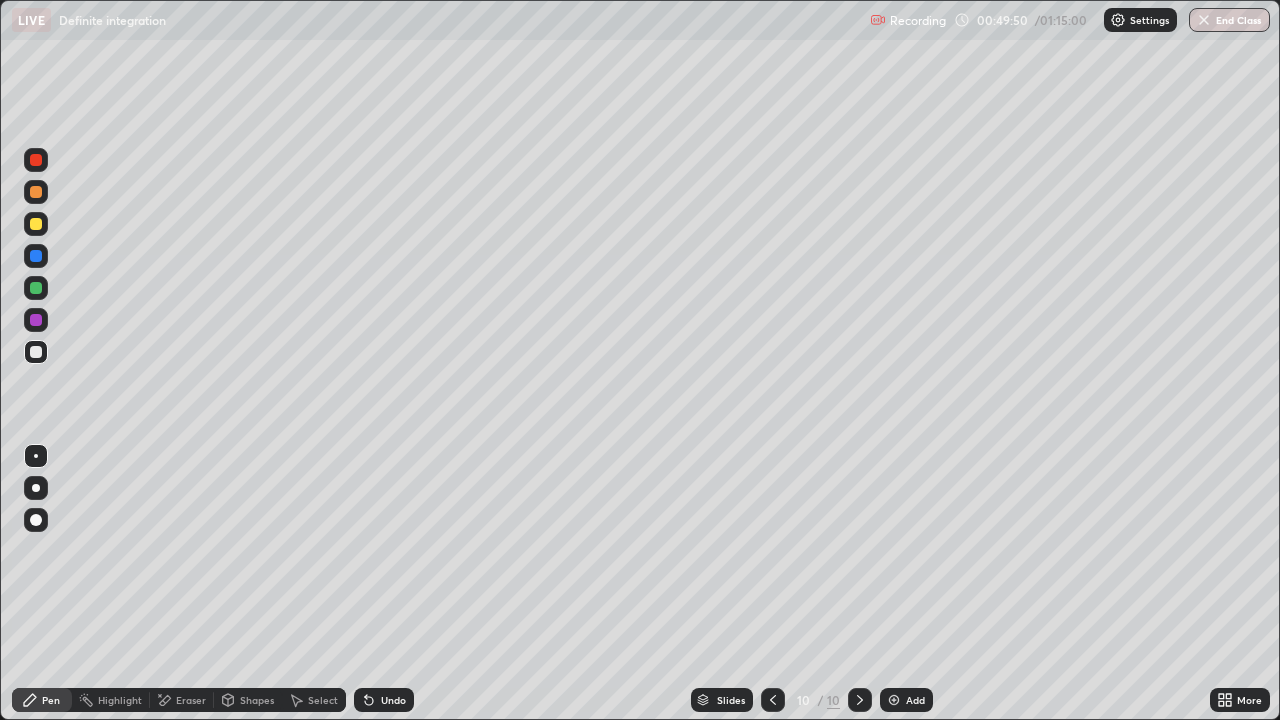 click on "Undo" at bounding box center (393, 700) 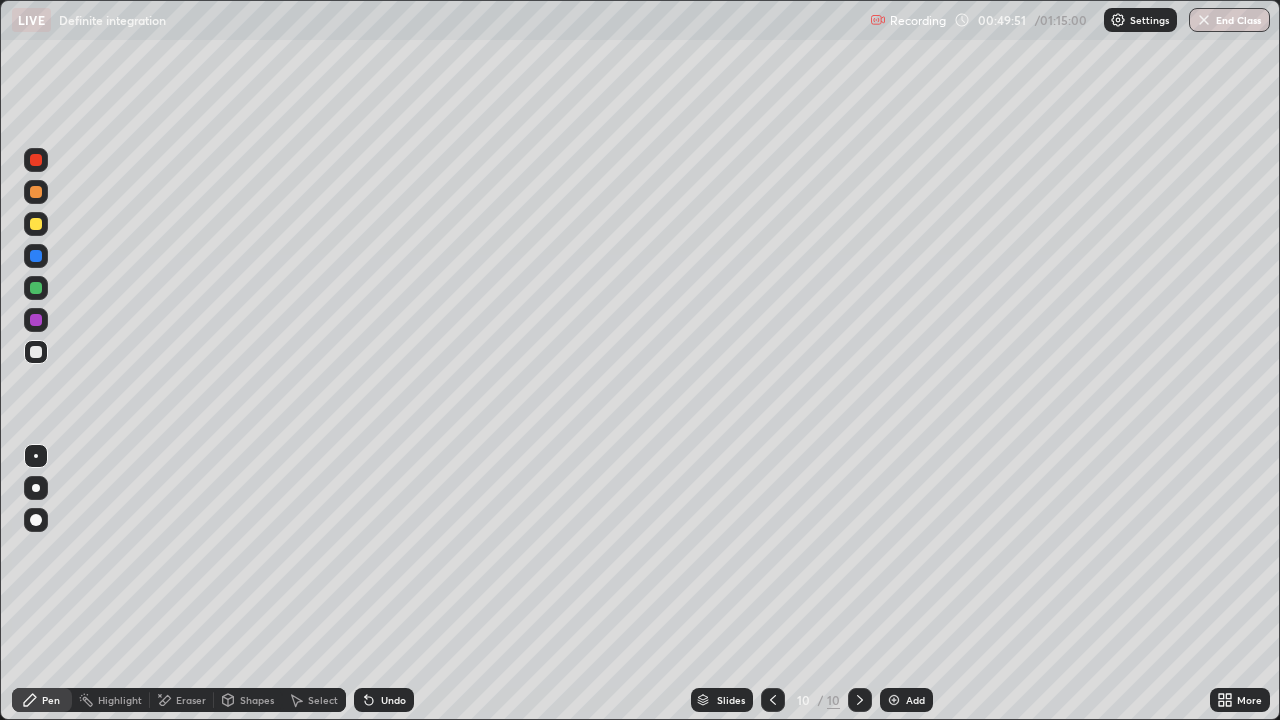 click on "Undo" at bounding box center [393, 700] 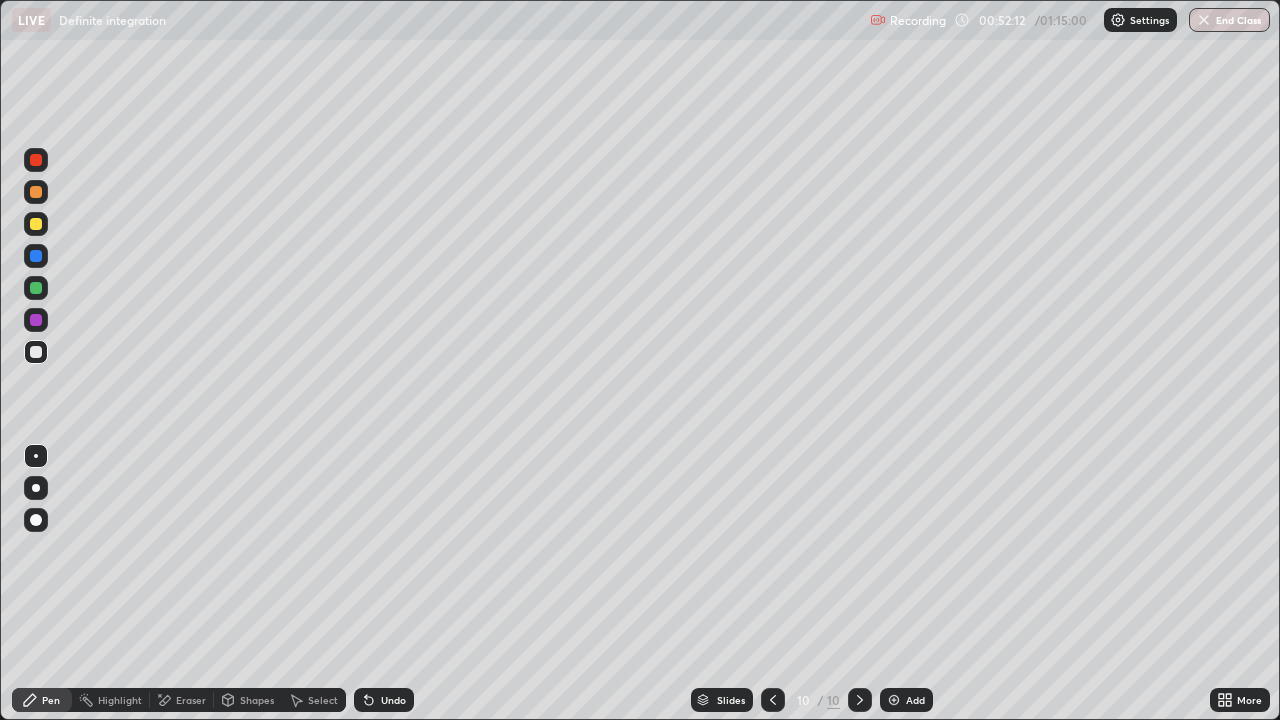 click on "Add" at bounding box center (915, 700) 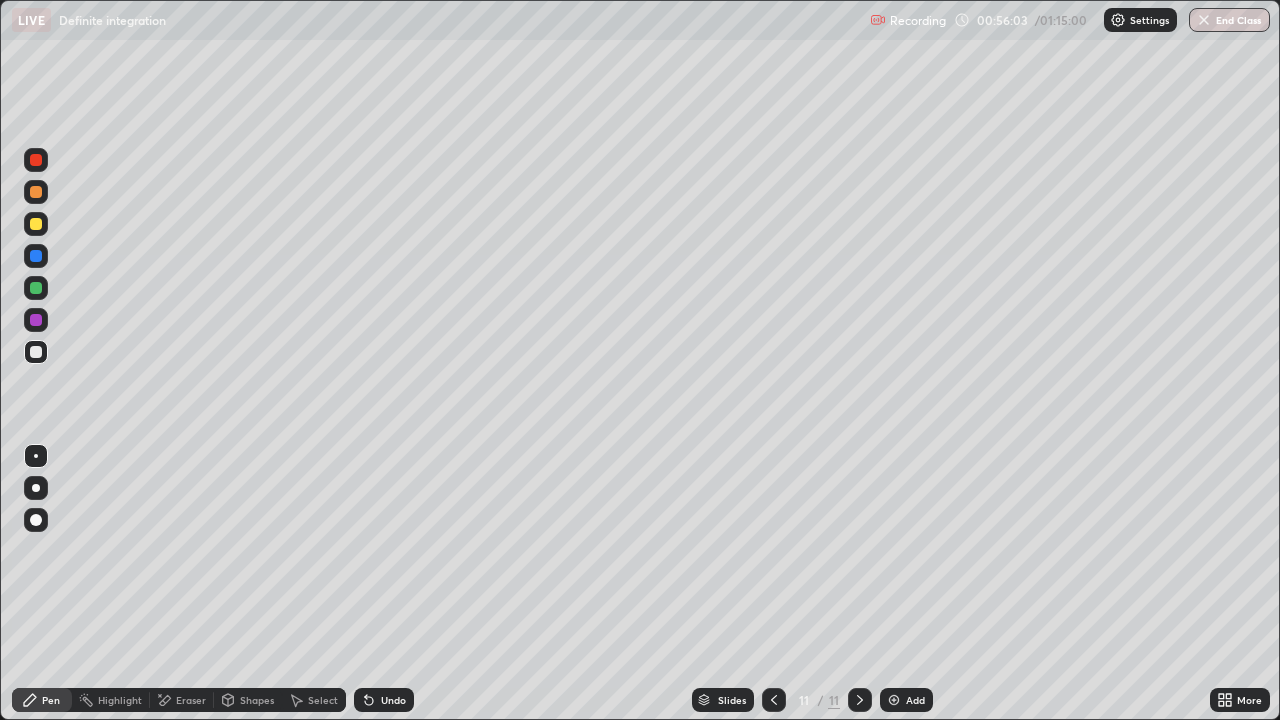 click on "Undo" at bounding box center (393, 700) 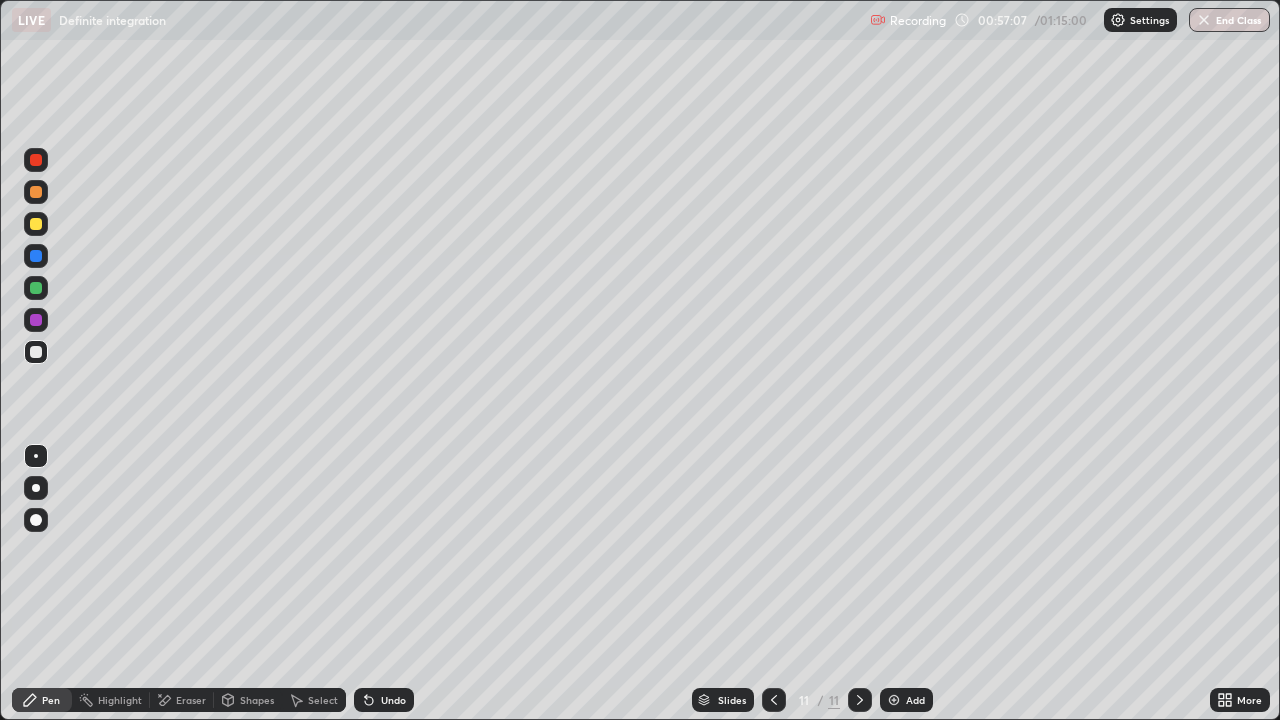 click on "Eraser" at bounding box center [191, 700] 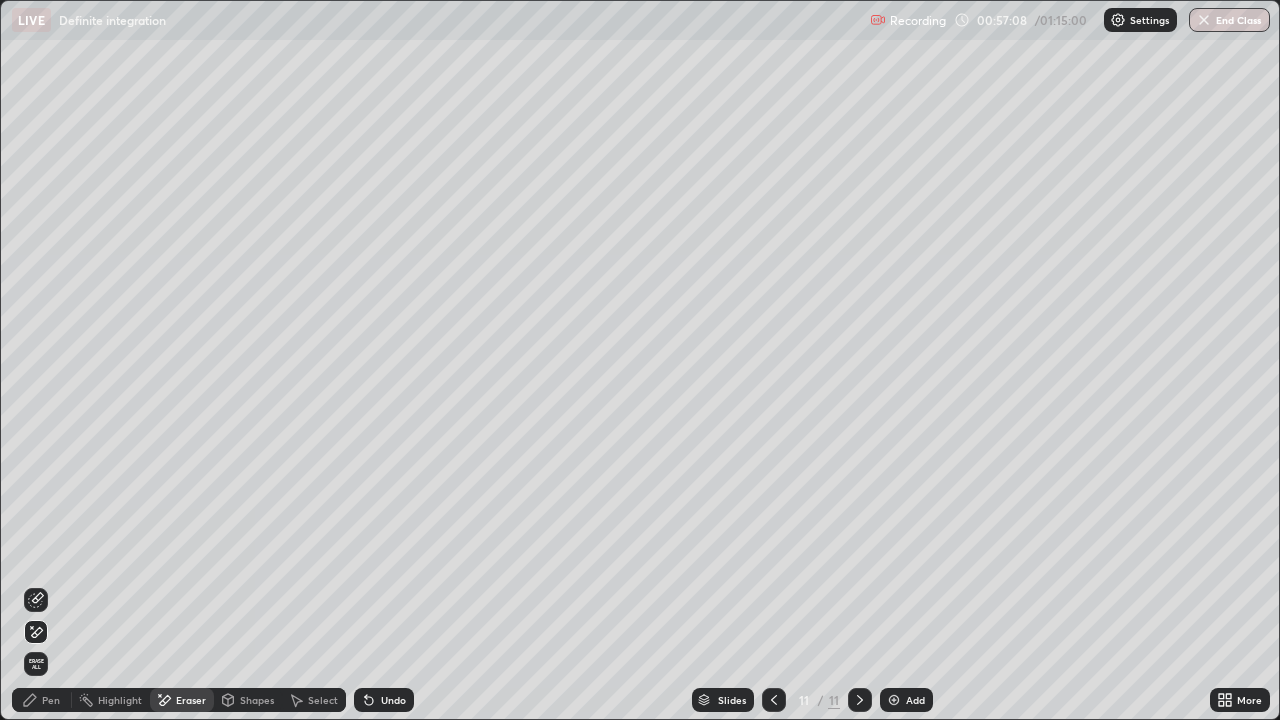 click 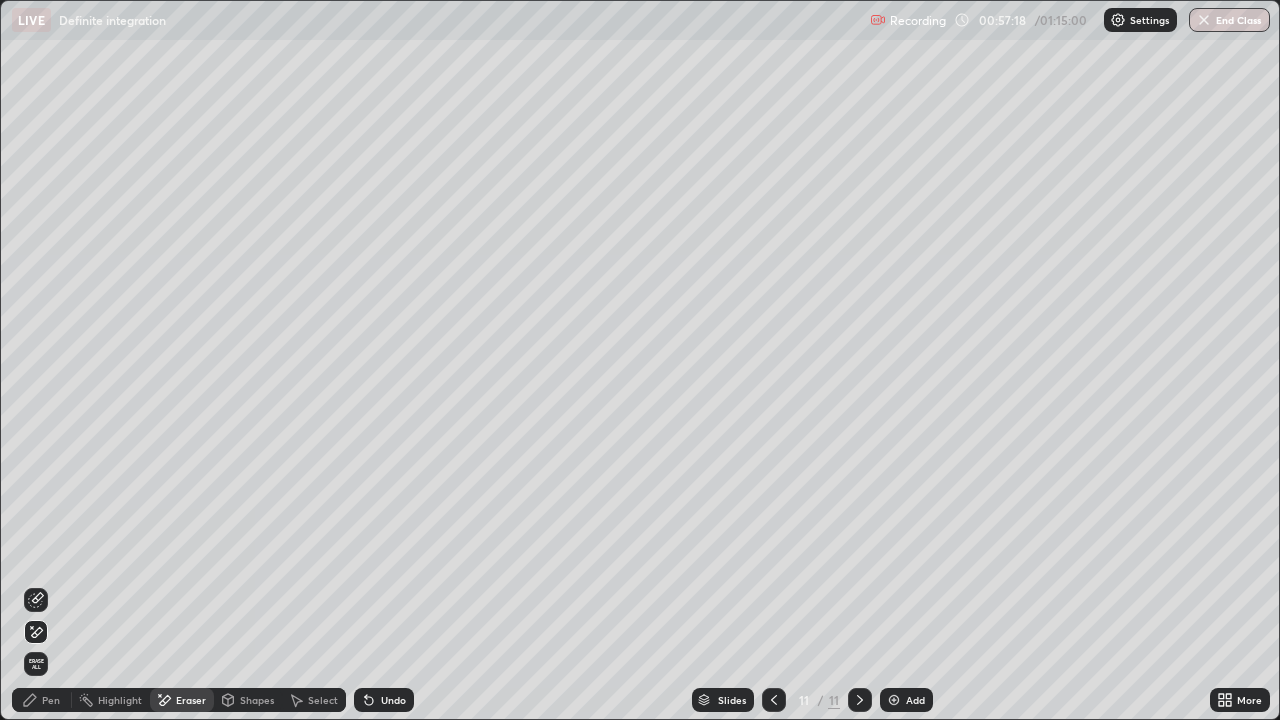 click on "Pen" at bounding box center [51, 700] 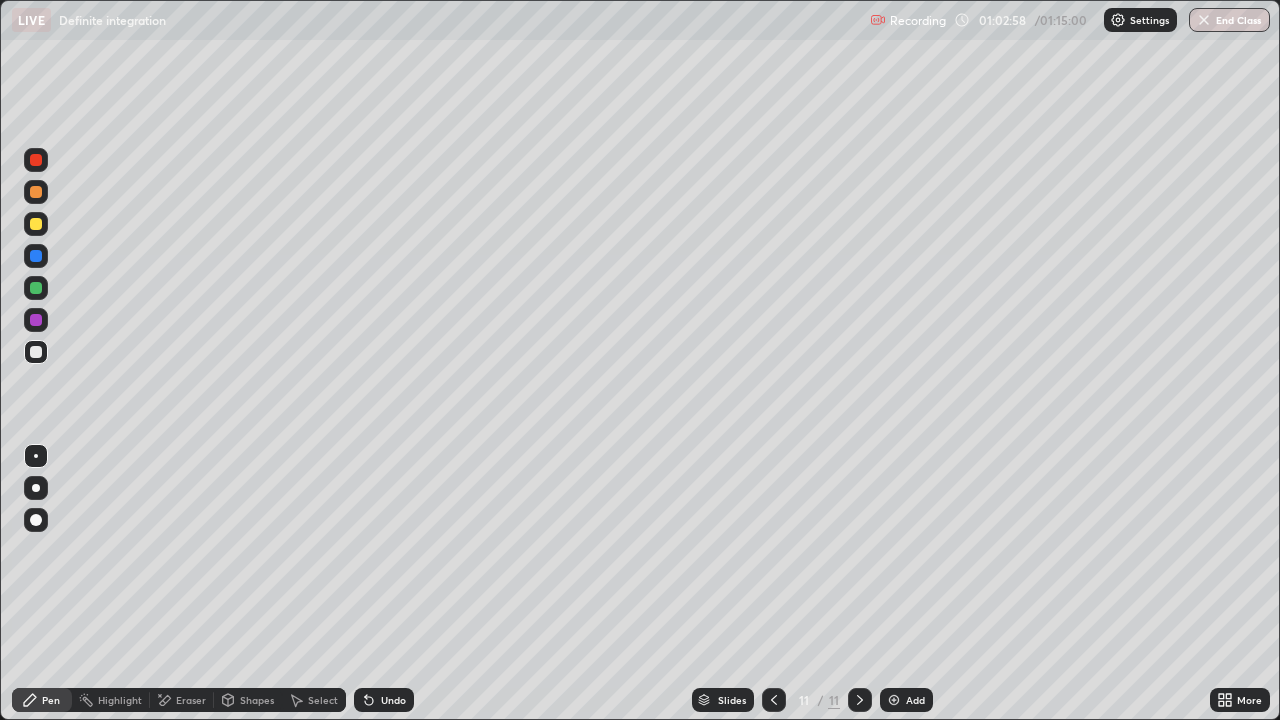 click on "Add" at bounding box center (915, 700) 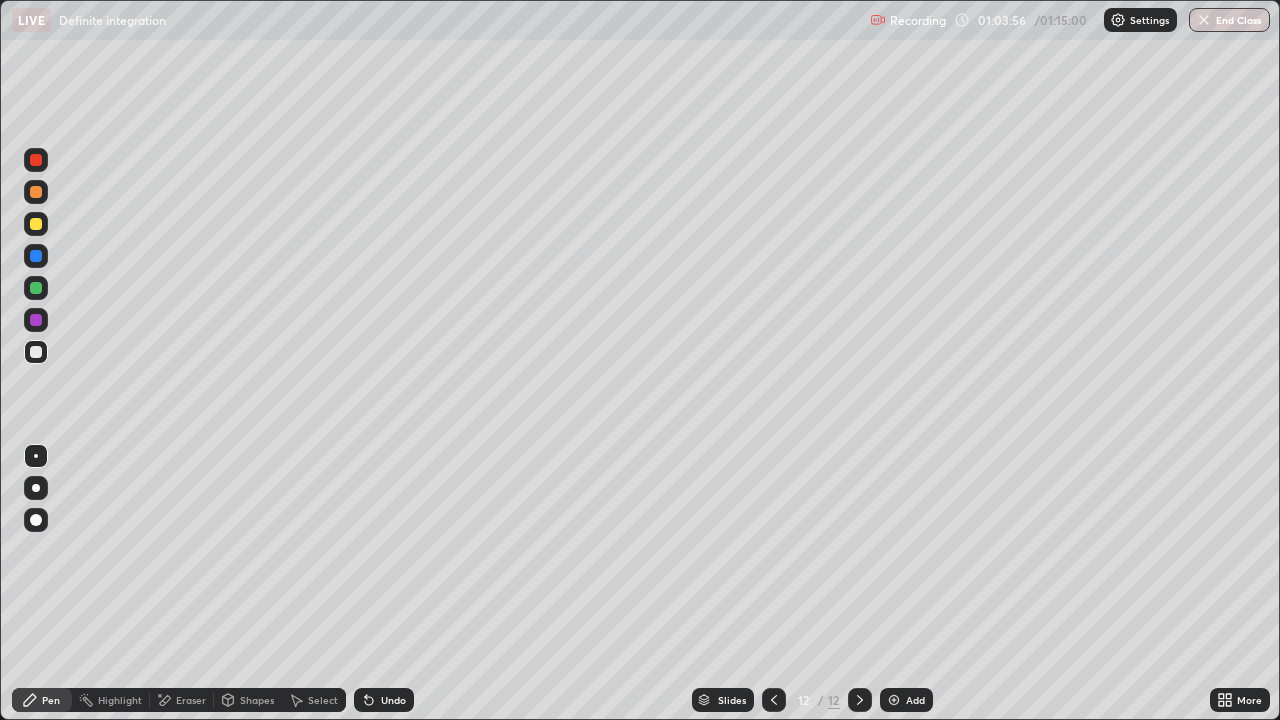 click at bounding box center (36, 224) 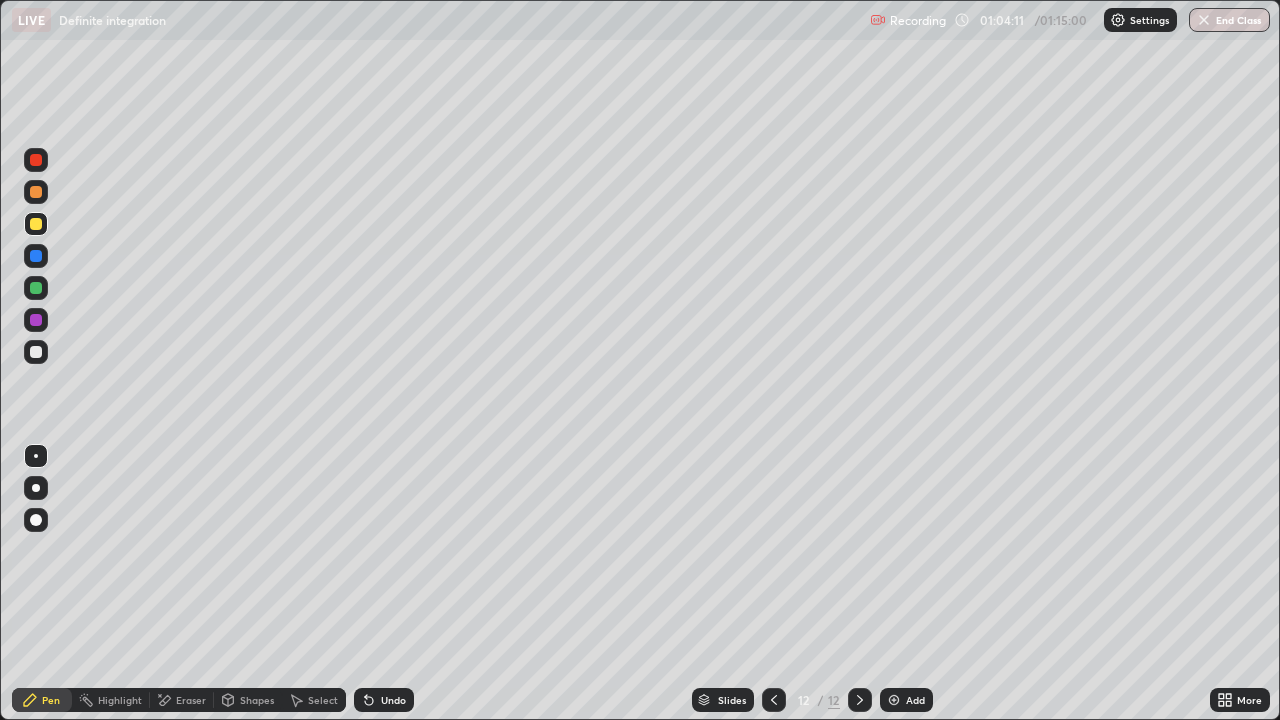 click at bounding box center [36, 352] 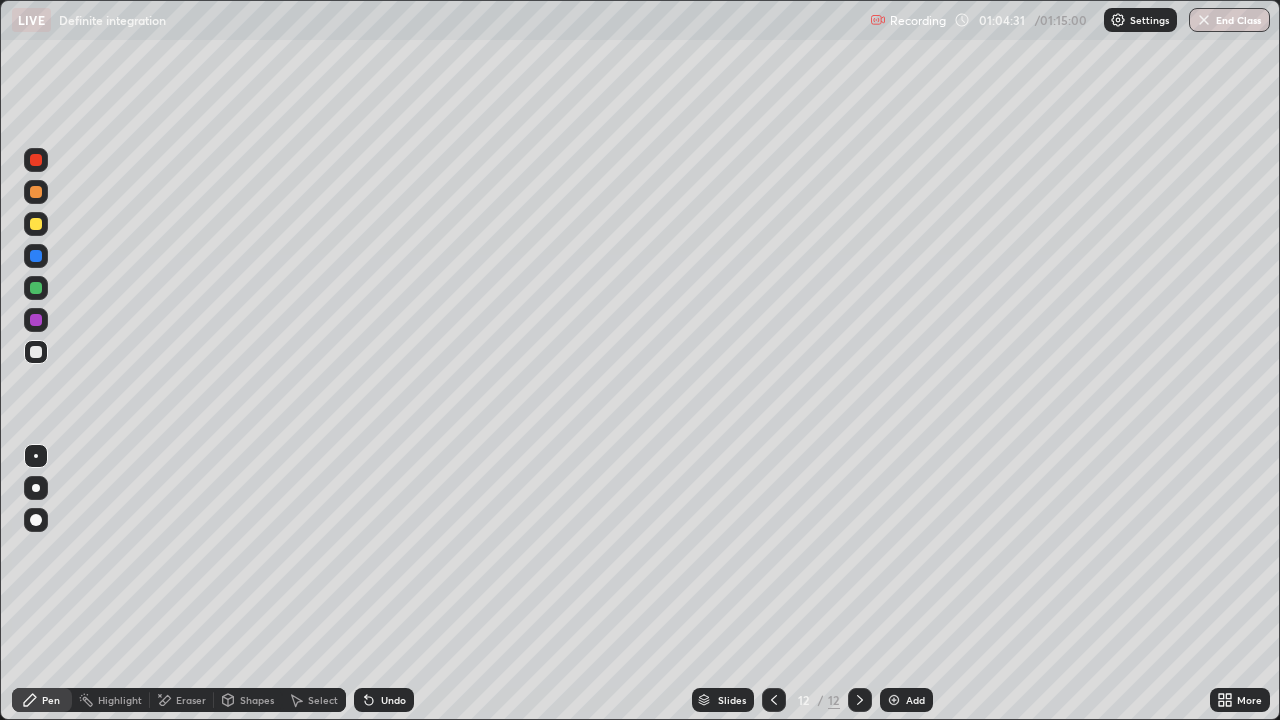 click at bounding box center (36, 224) 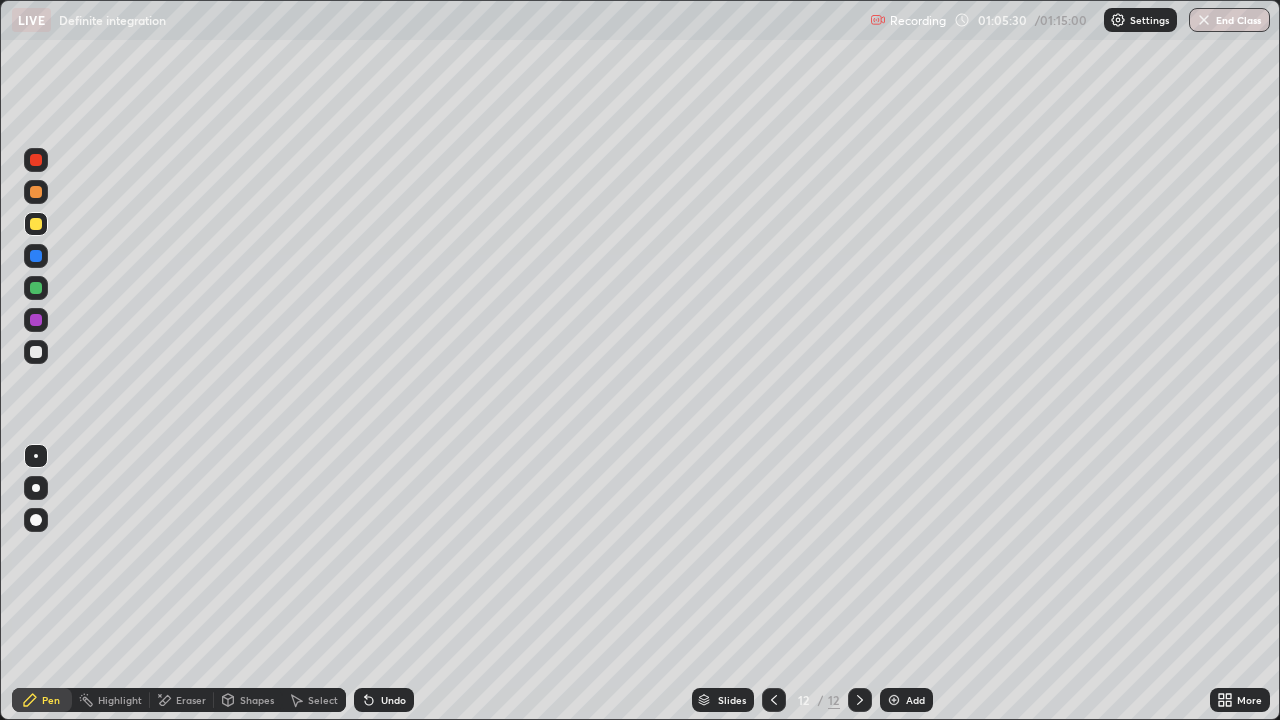 click on "Eraser" at bounding box center [191, 700] 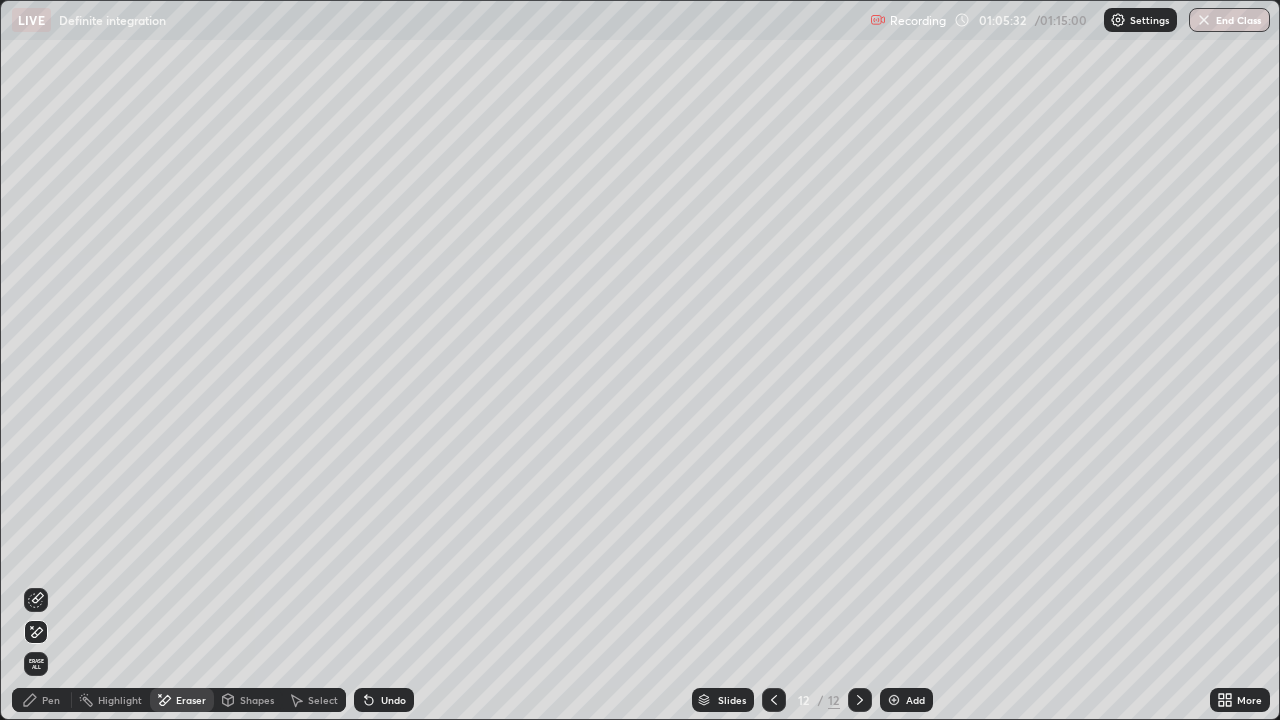 click on "Pen" at bounding box center [51, 700] 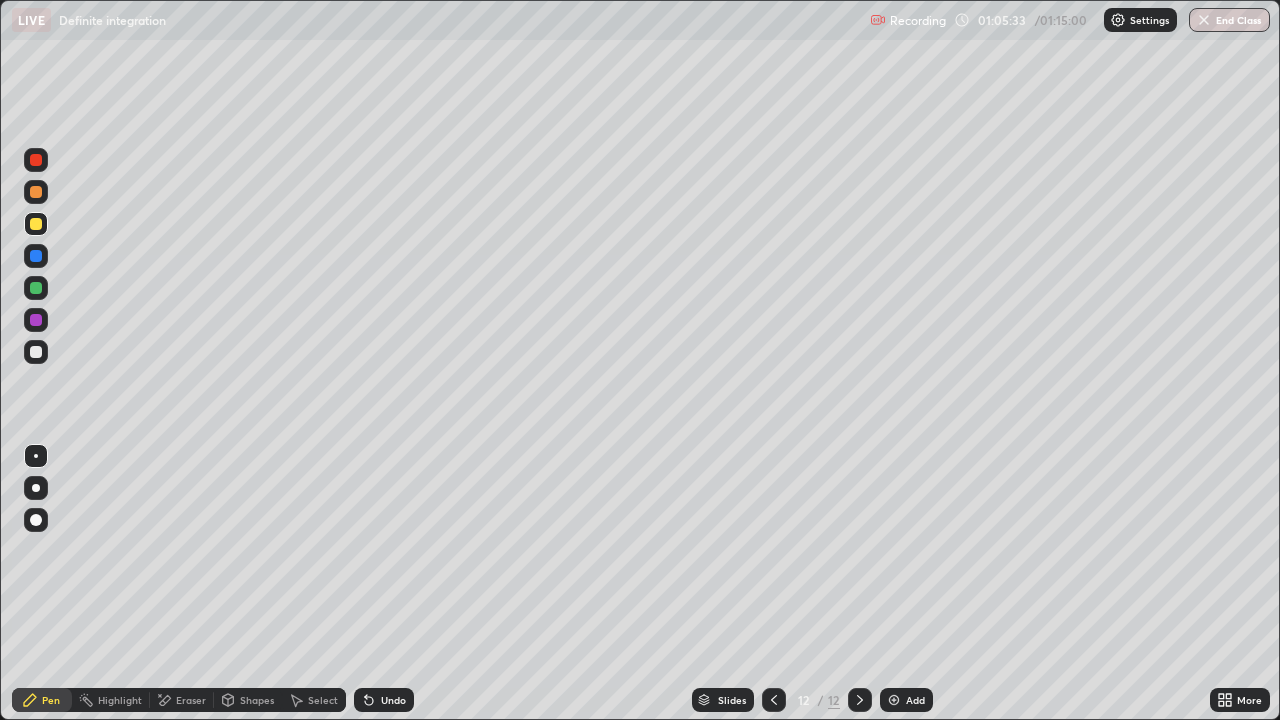 click at bounding box center [36, 352] 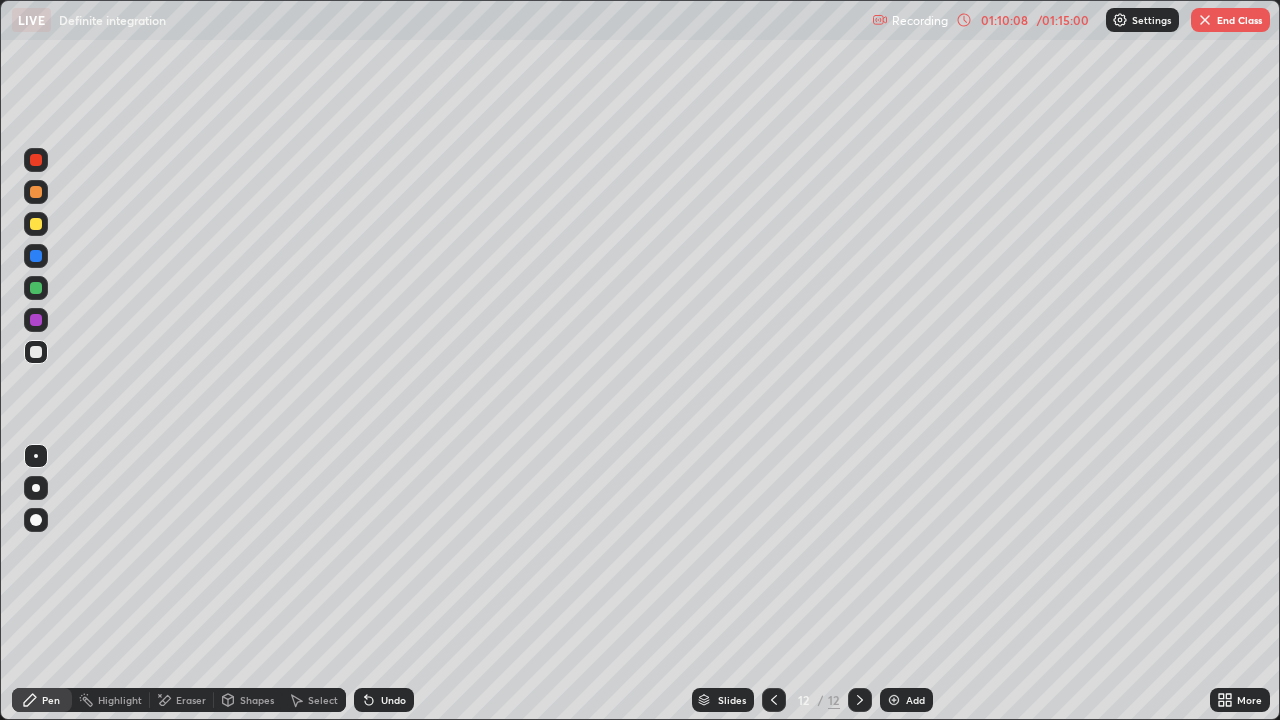 click on "End Class" at bounding box center [1230, 20] 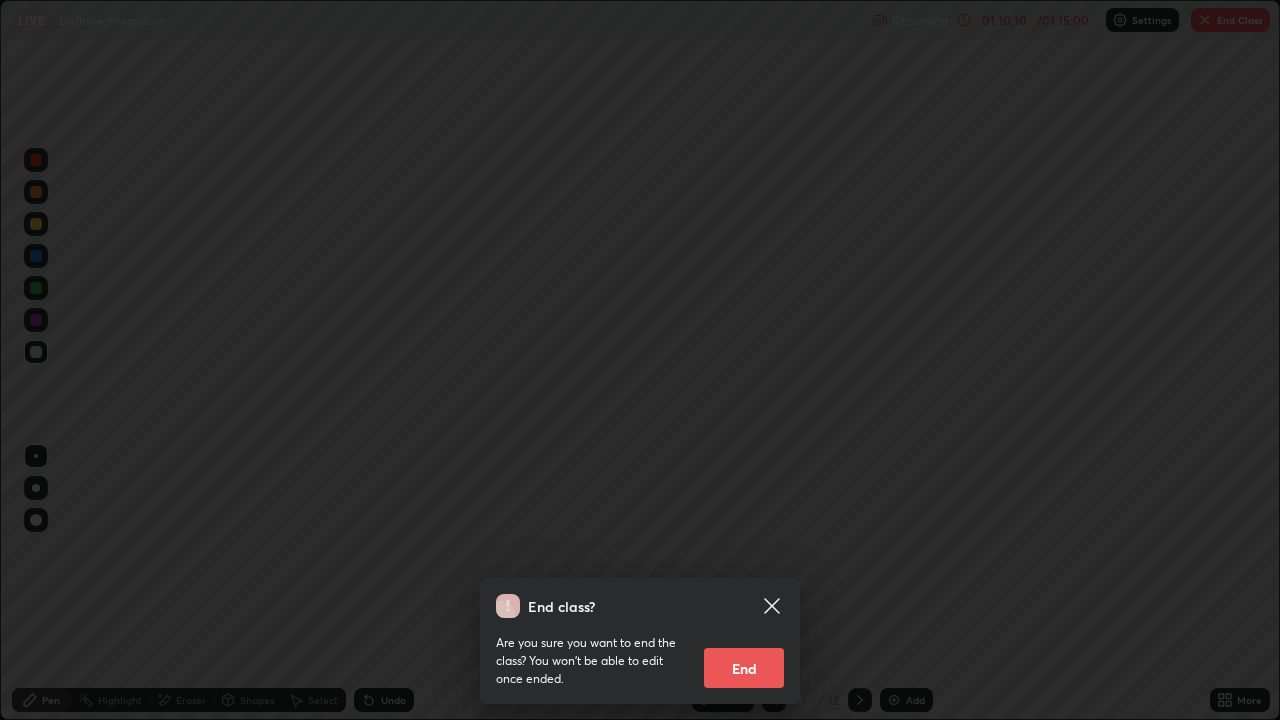click on "End" at bounding box center (744, 668) 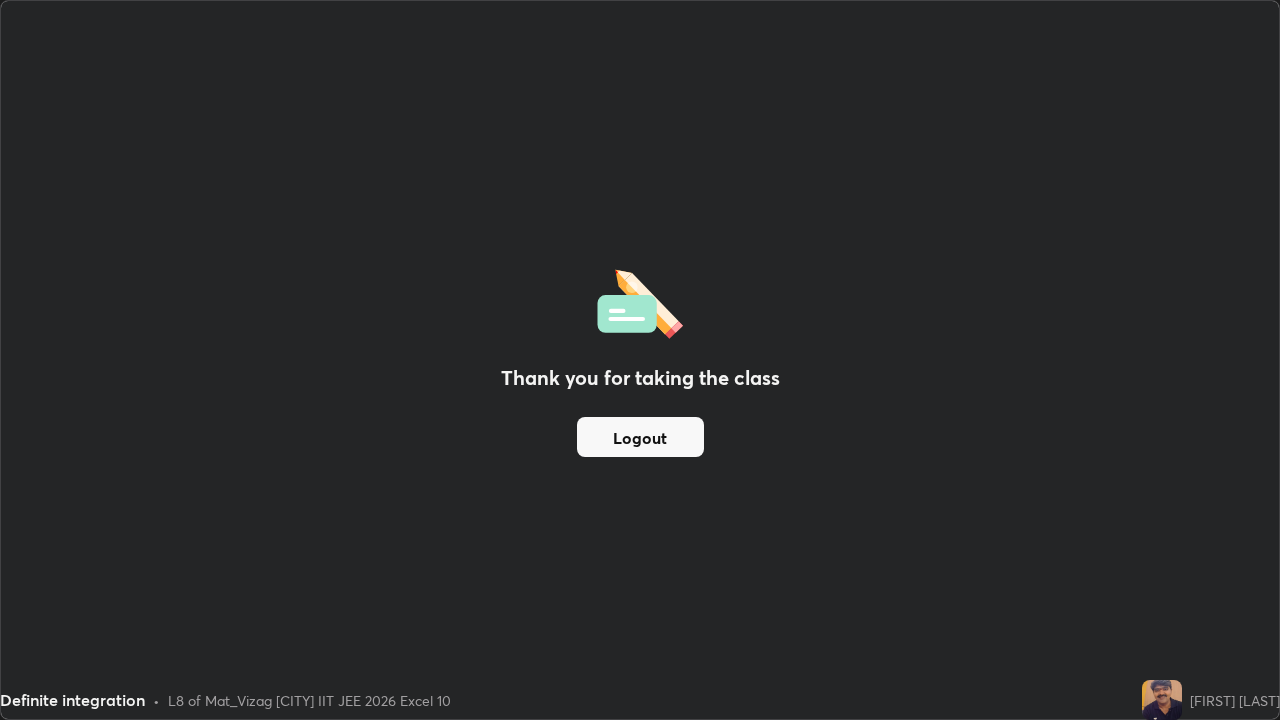 click on "Logout" at bounding box center (640, 437) 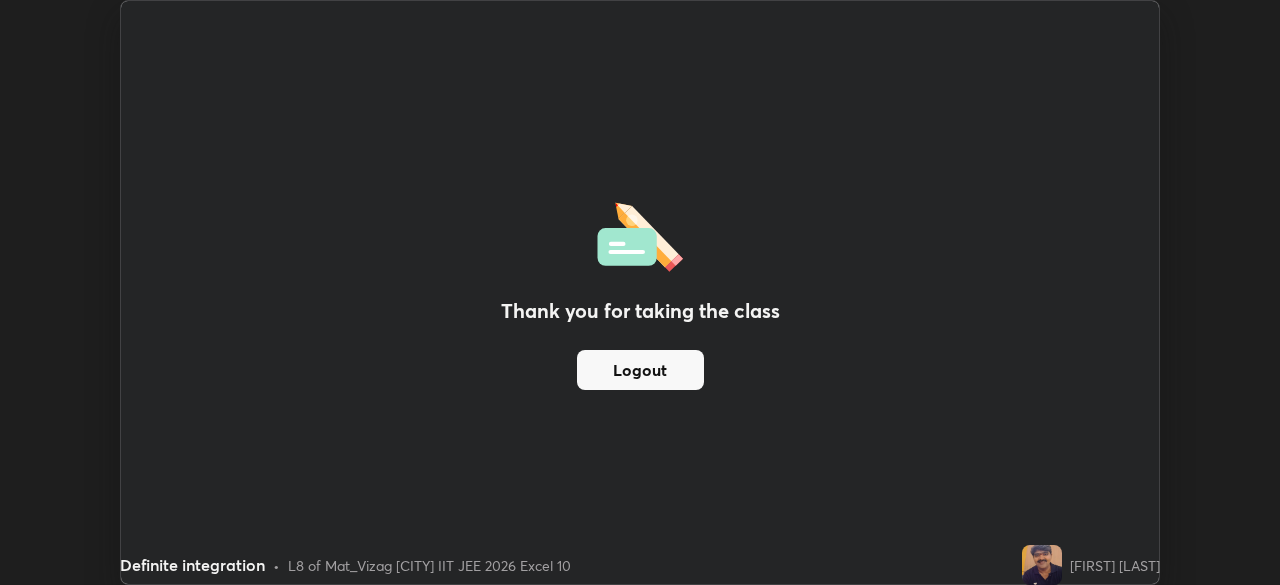 scroll, scrollTop: 585, scrollLeft: 1280, axis: both 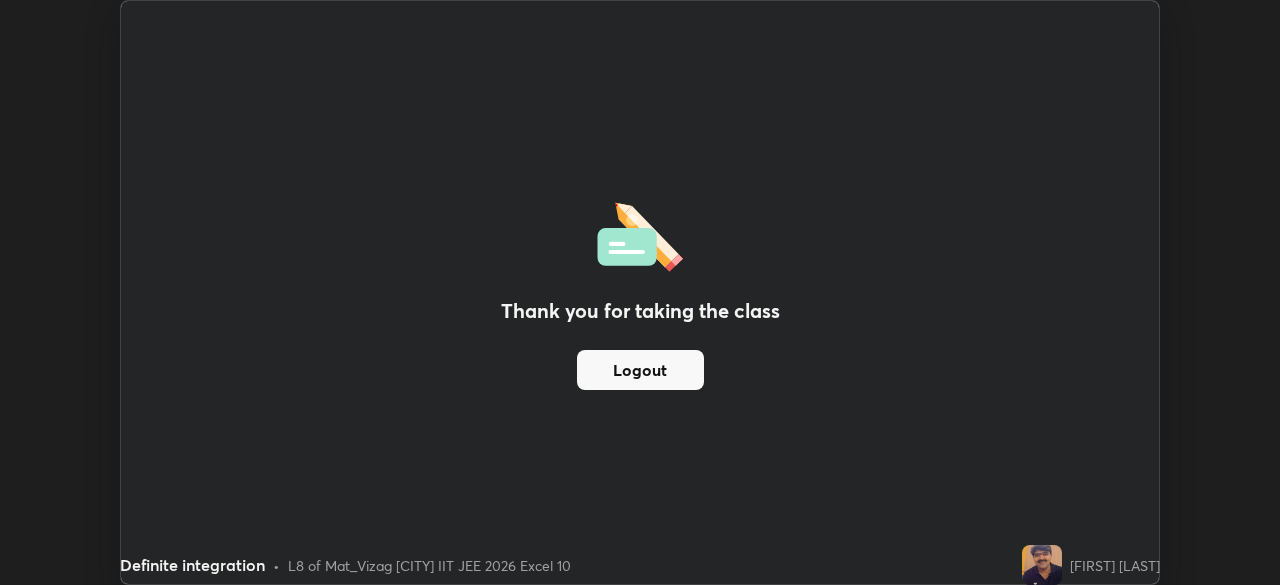 click on "Thank you for taking the class Logout" at bounding box center [640, 292] 